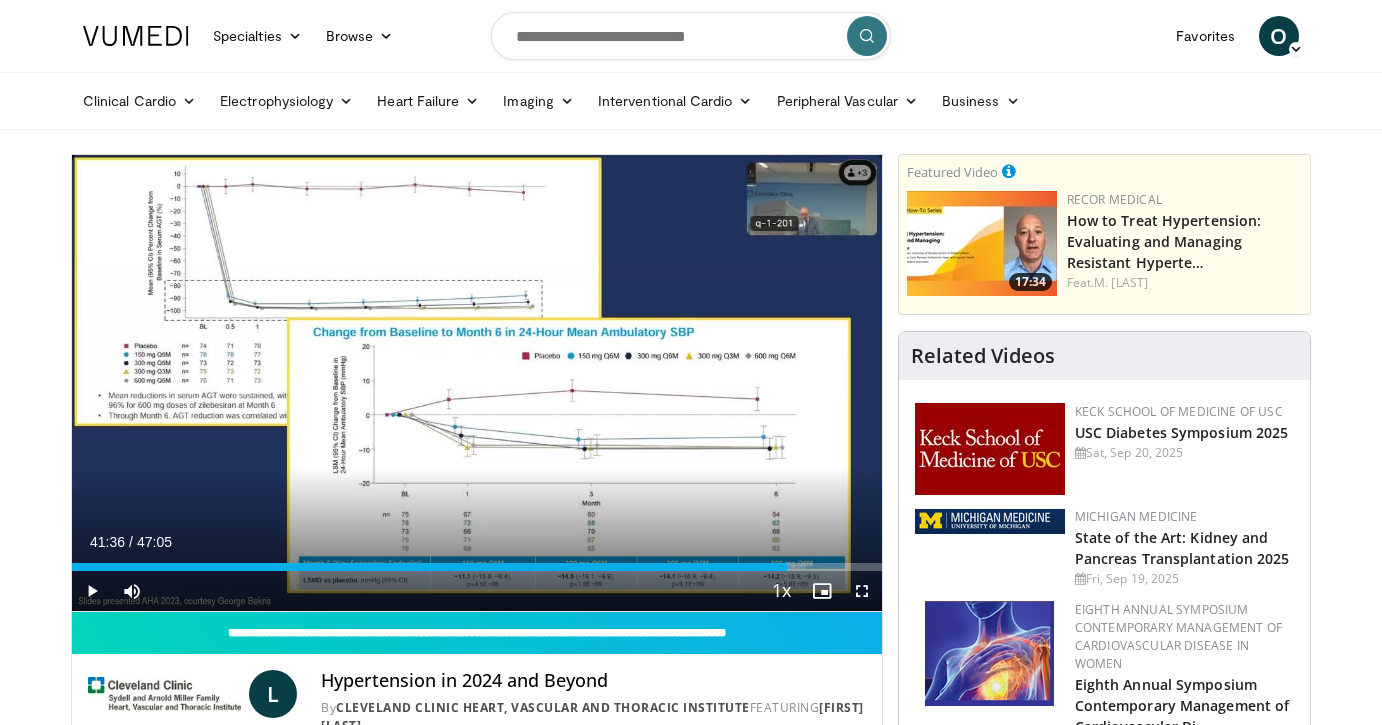 scroll, scrollTop: 0, scrollLeft: 0, axis: both 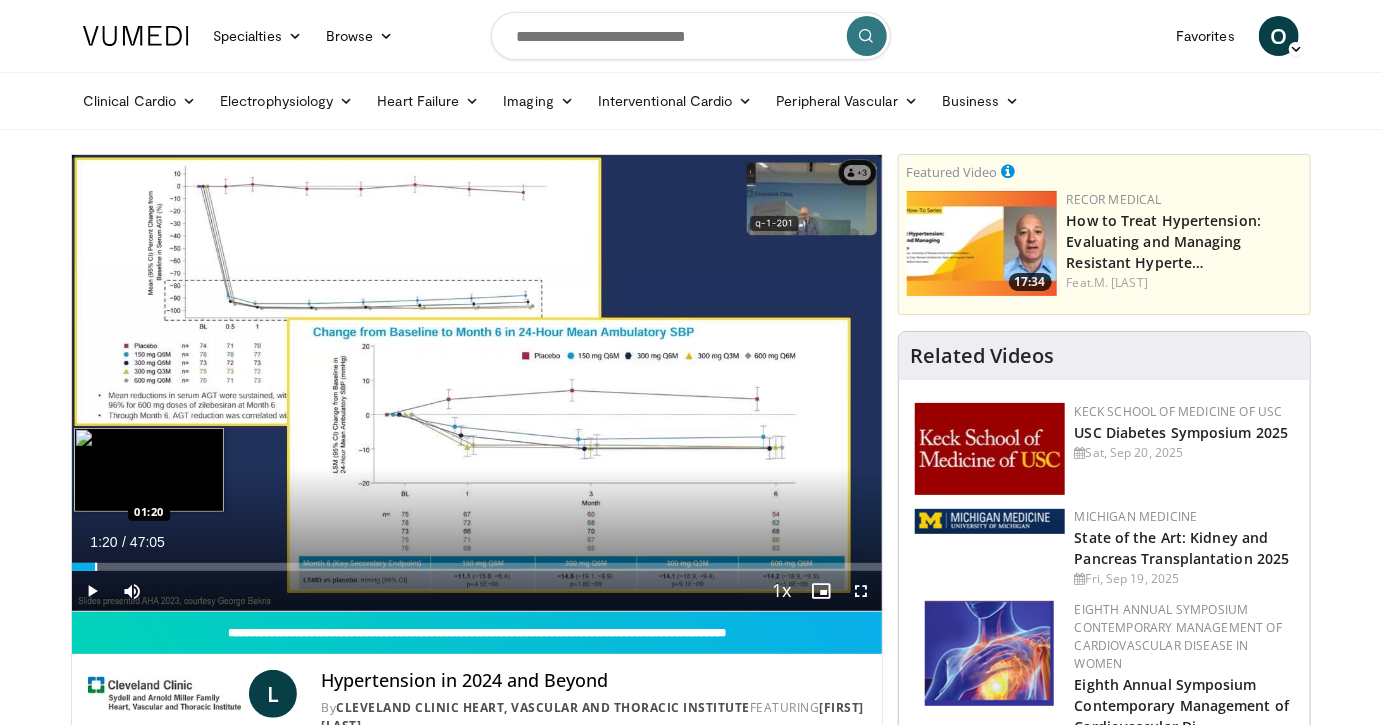 drag, startPoint x: 787, startPoint y: 565, endPoint x: 95, endPoint y: 558, distance: 692.0354 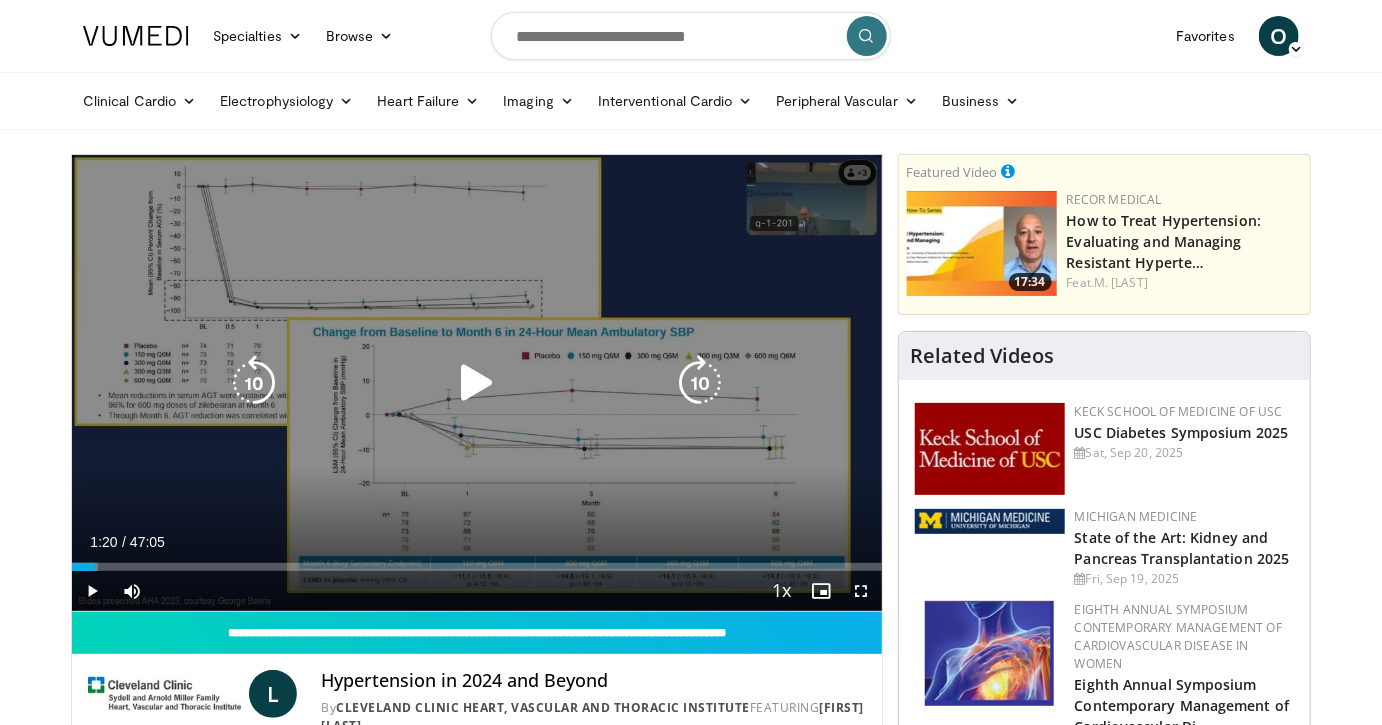 click at bounding box center (477, 383) 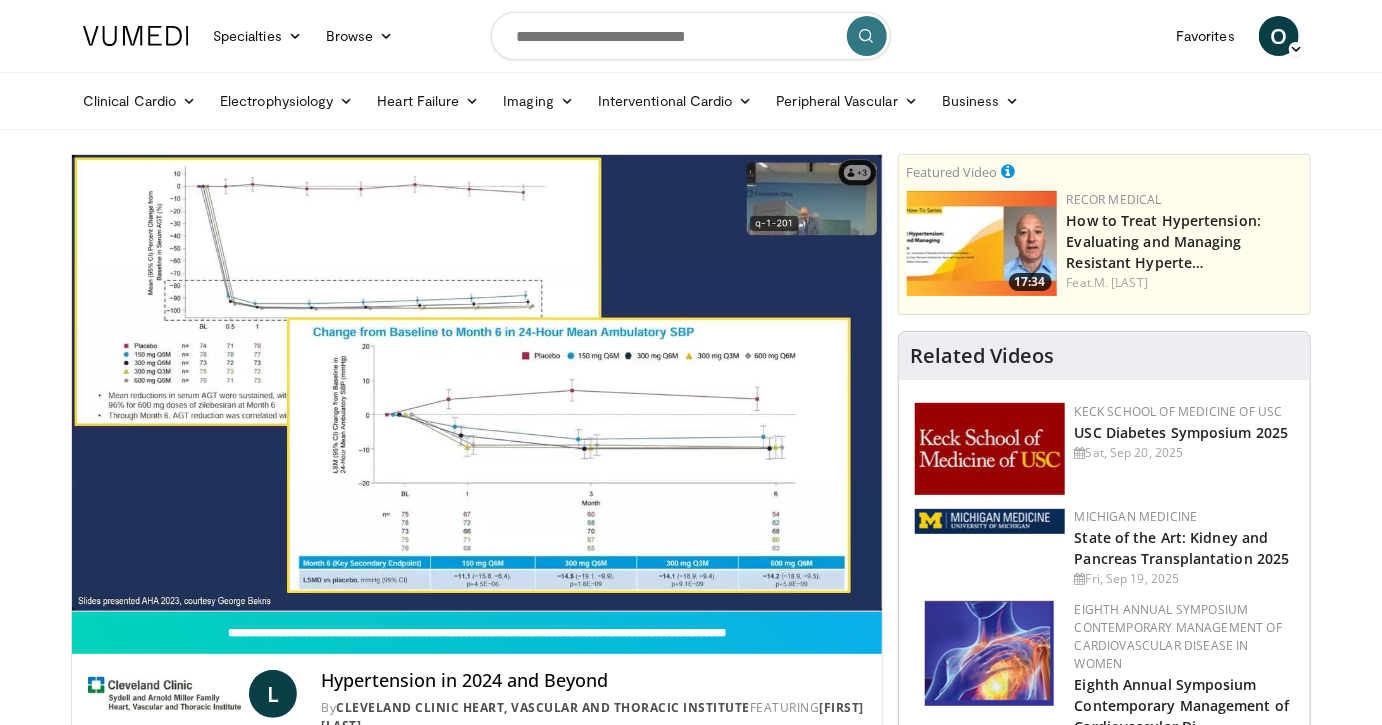 click on "Clinical Cardio
Atrial Fibrillation
Cardiac Amyloidosis
Cholesterol & Lipid
Diabetes & CV Disease
Heart Failure Pharmacology
Hyperkalemia
Hypertension
Hypertrophic Cardiomyopathy
Lifestyle
Pulmonary Arterial Hypertension
Stroke Prevention
Valve Disease
Vascular Medicine
Electrophysiology
Atrial Fibrillation
Catheter Ablation Echo CT" at bounding box center [691, 101] 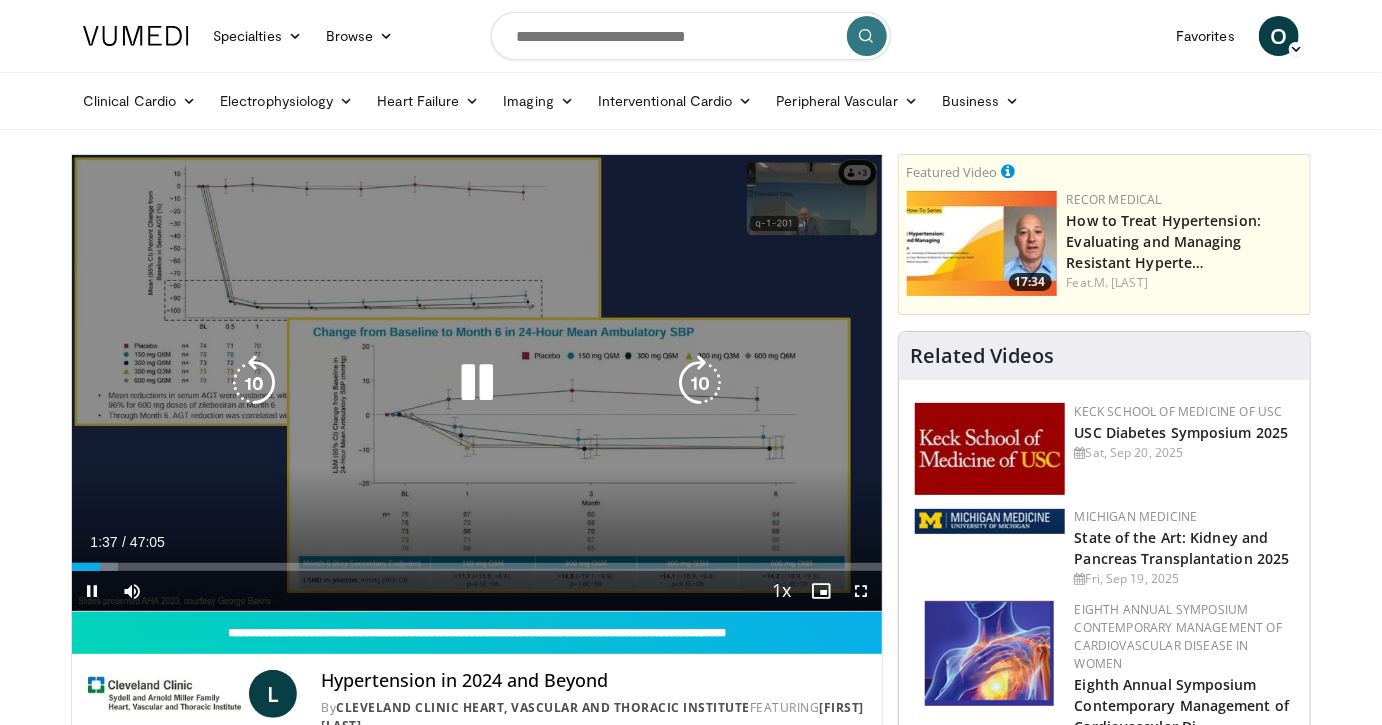 click at bounding box center [254, 383] 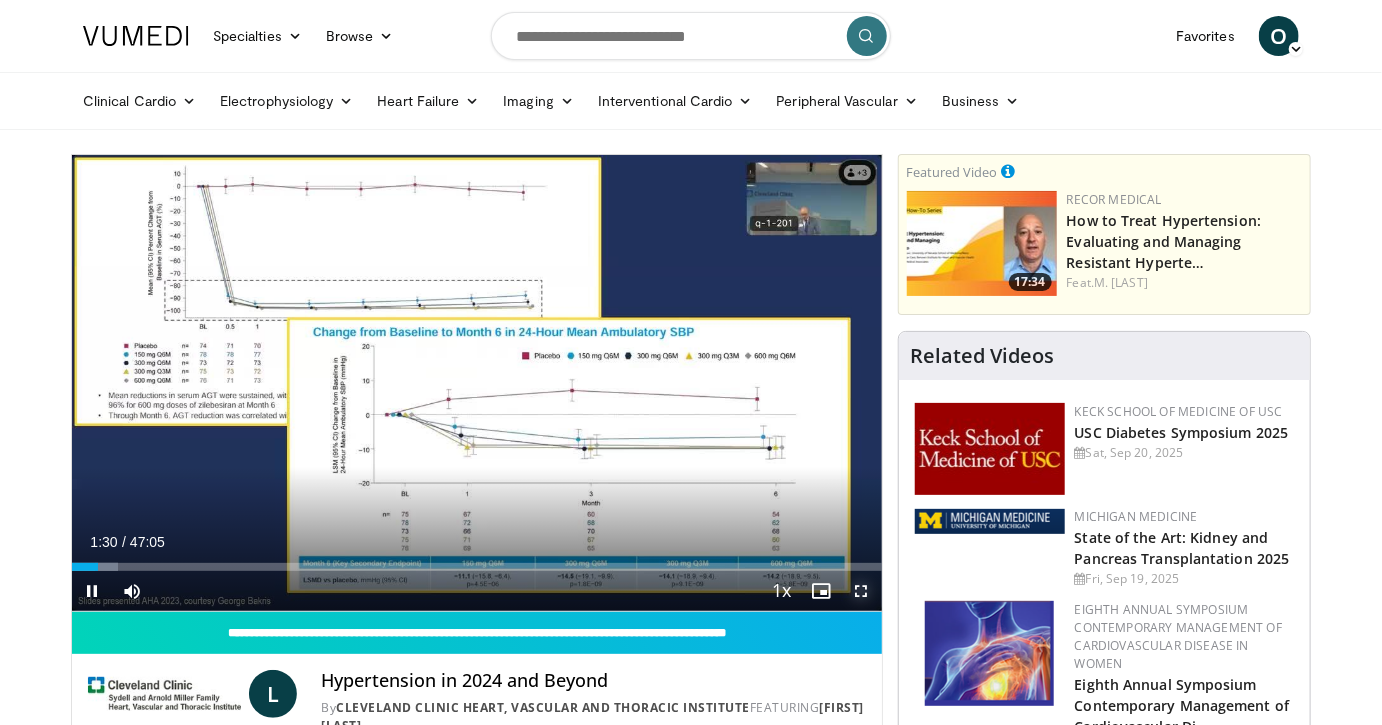 click at bounding box center (862, 591) 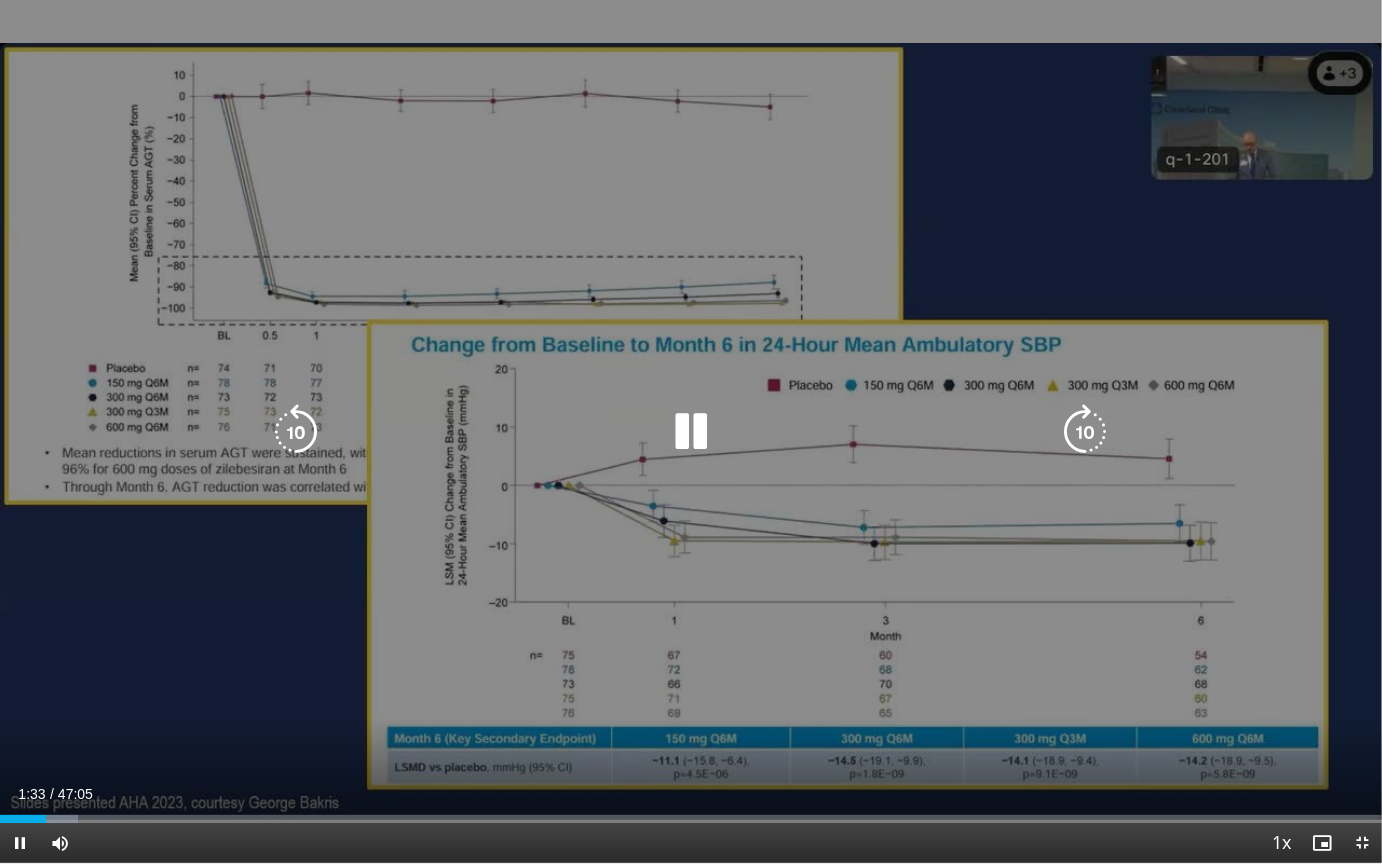 click at bounding box center [691, 432] 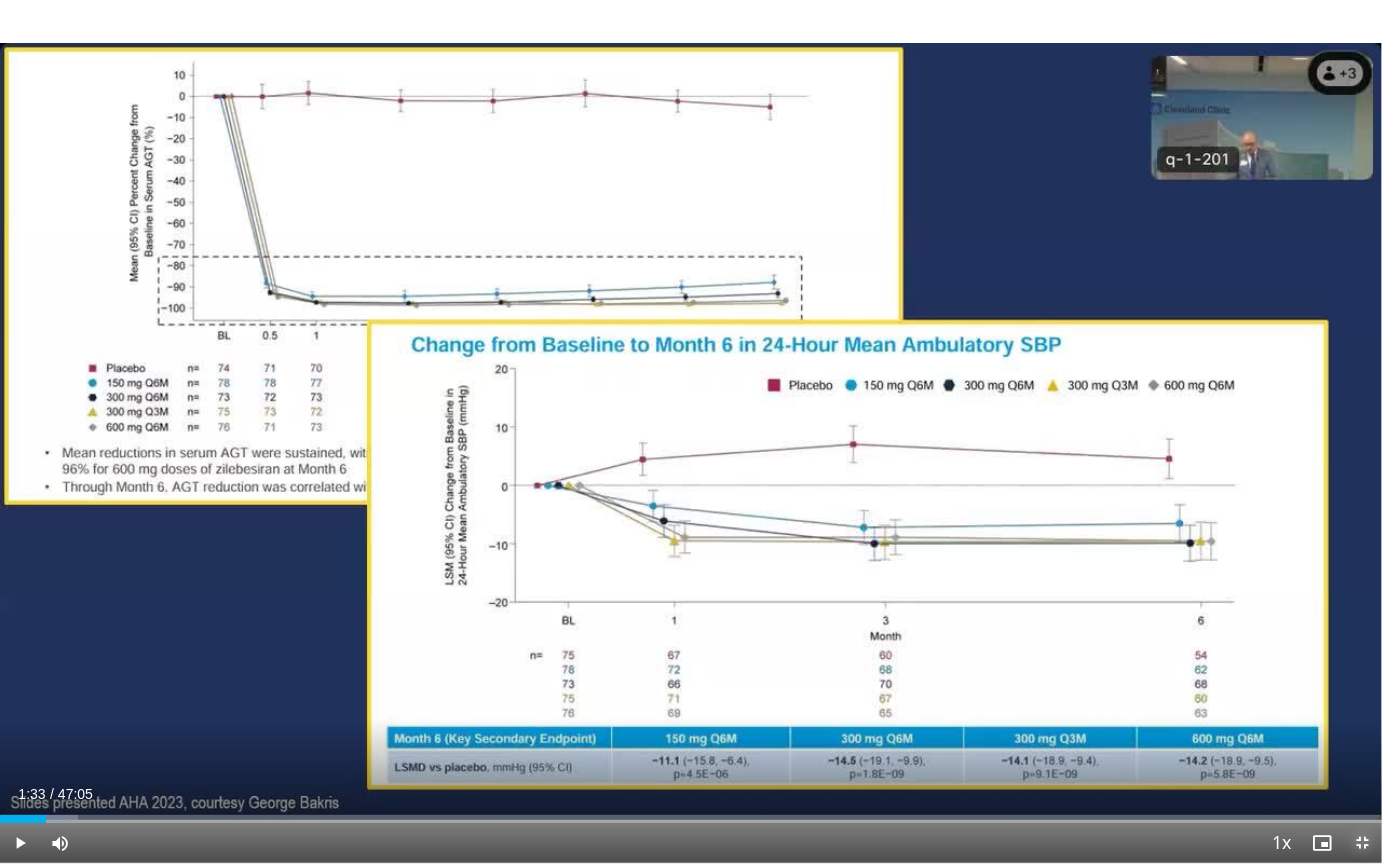 click at bounding box center [1362, 843] 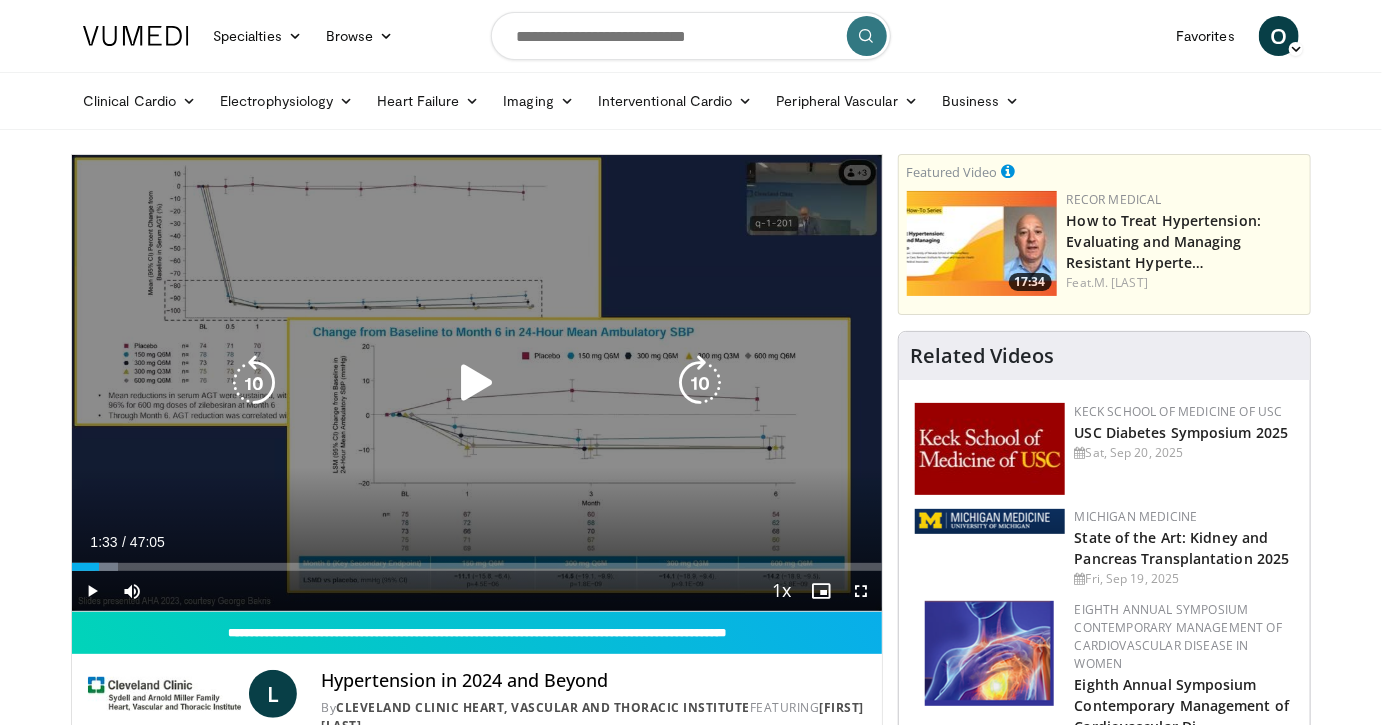 click at bounding box center [477, 383] 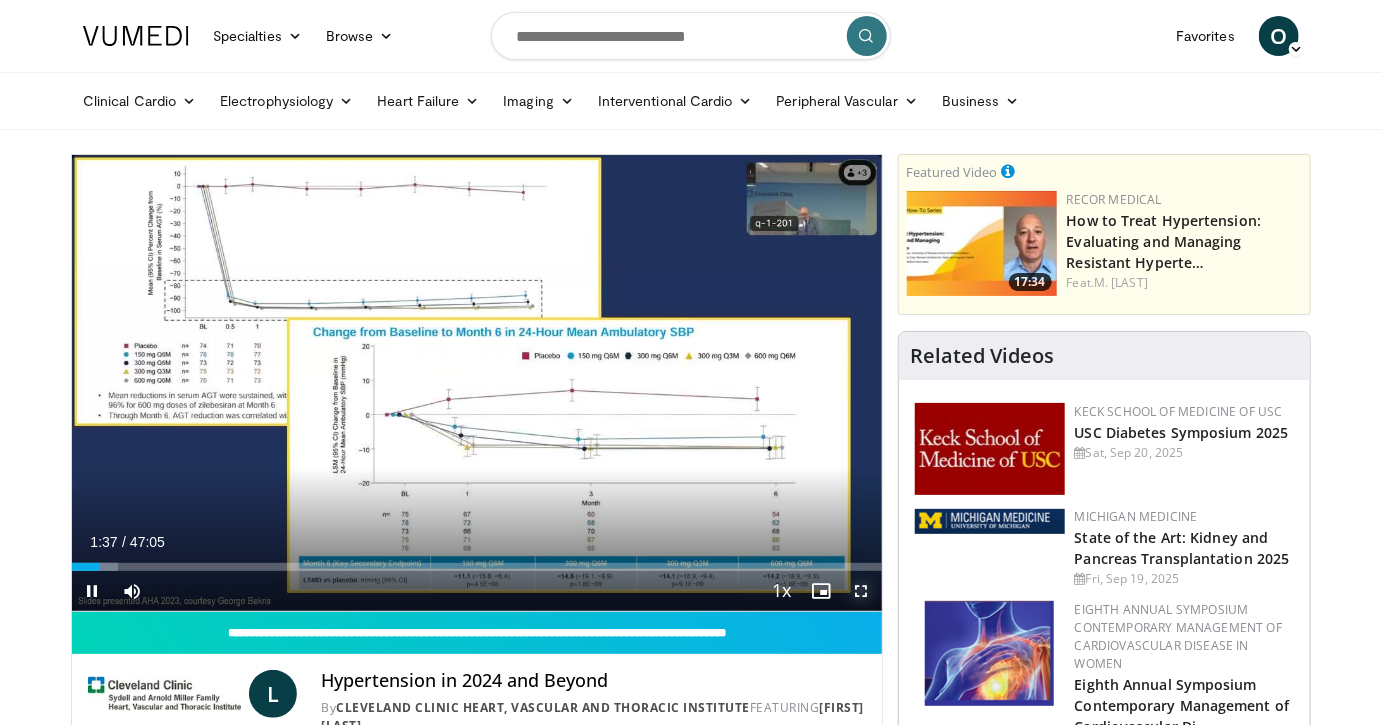 click at bounding box center [862, 591] 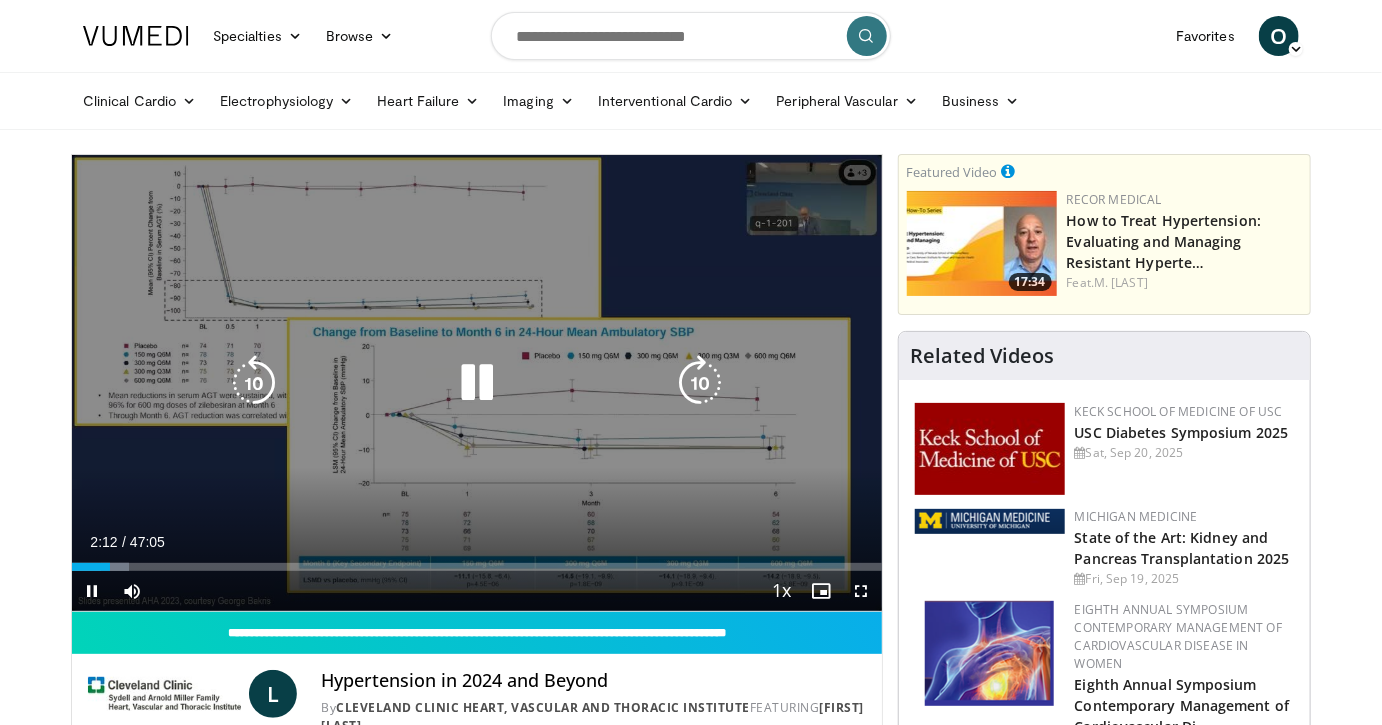 click on "10 seconds
Tap to unmute" at bounding box center (477, 383) 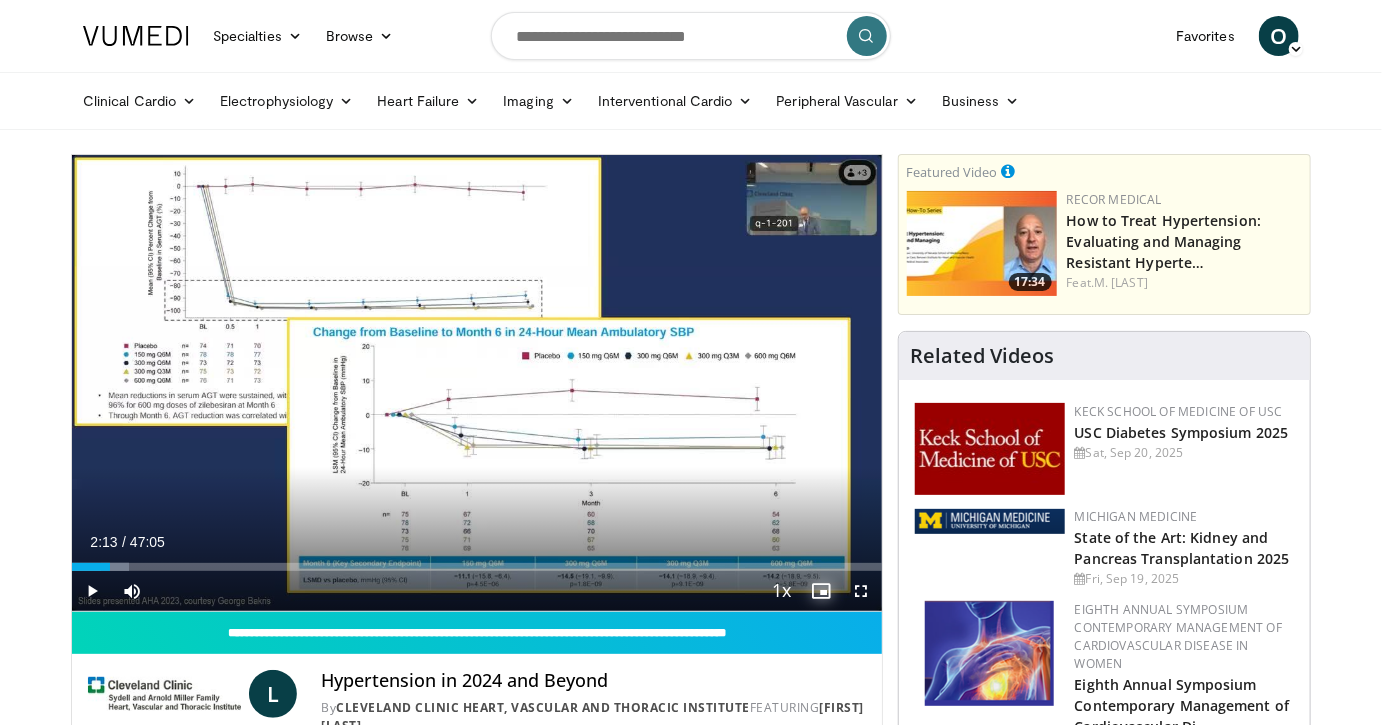 click at bounding box center [822, 591] 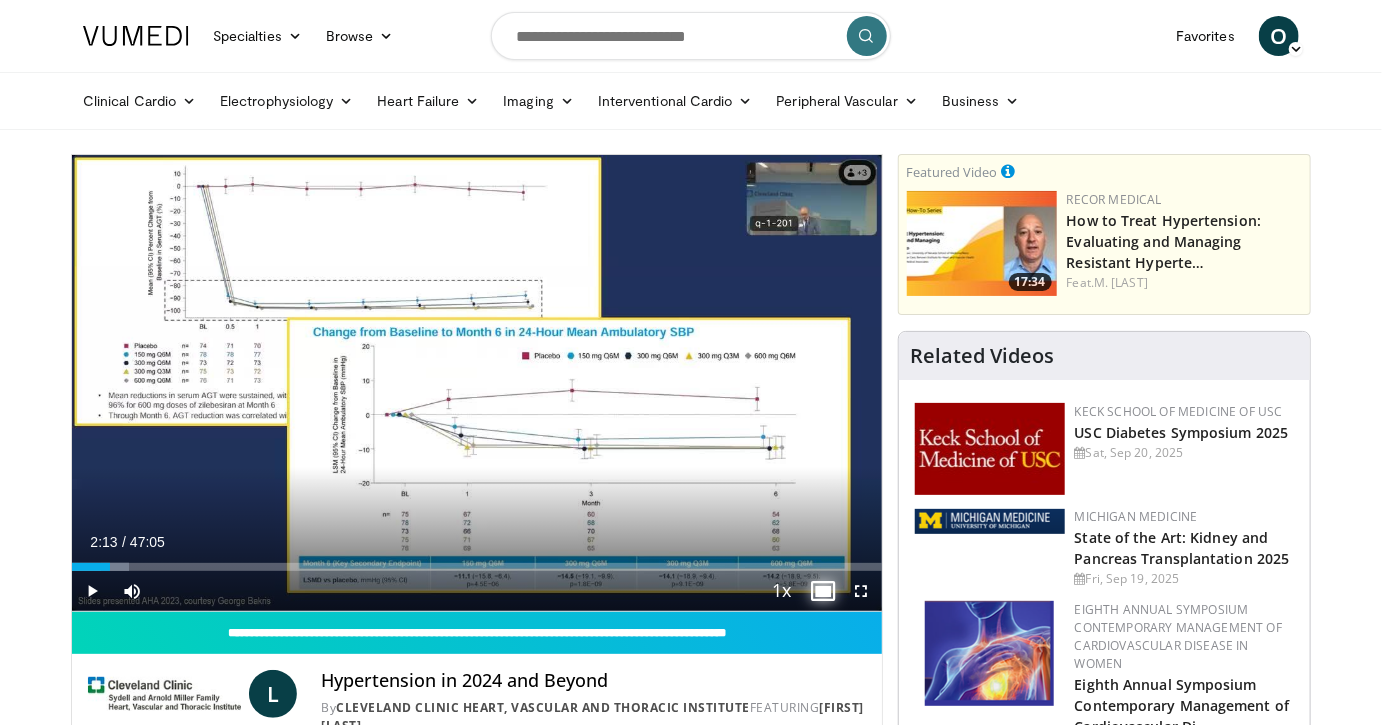 click at bounding box center [822, 591] 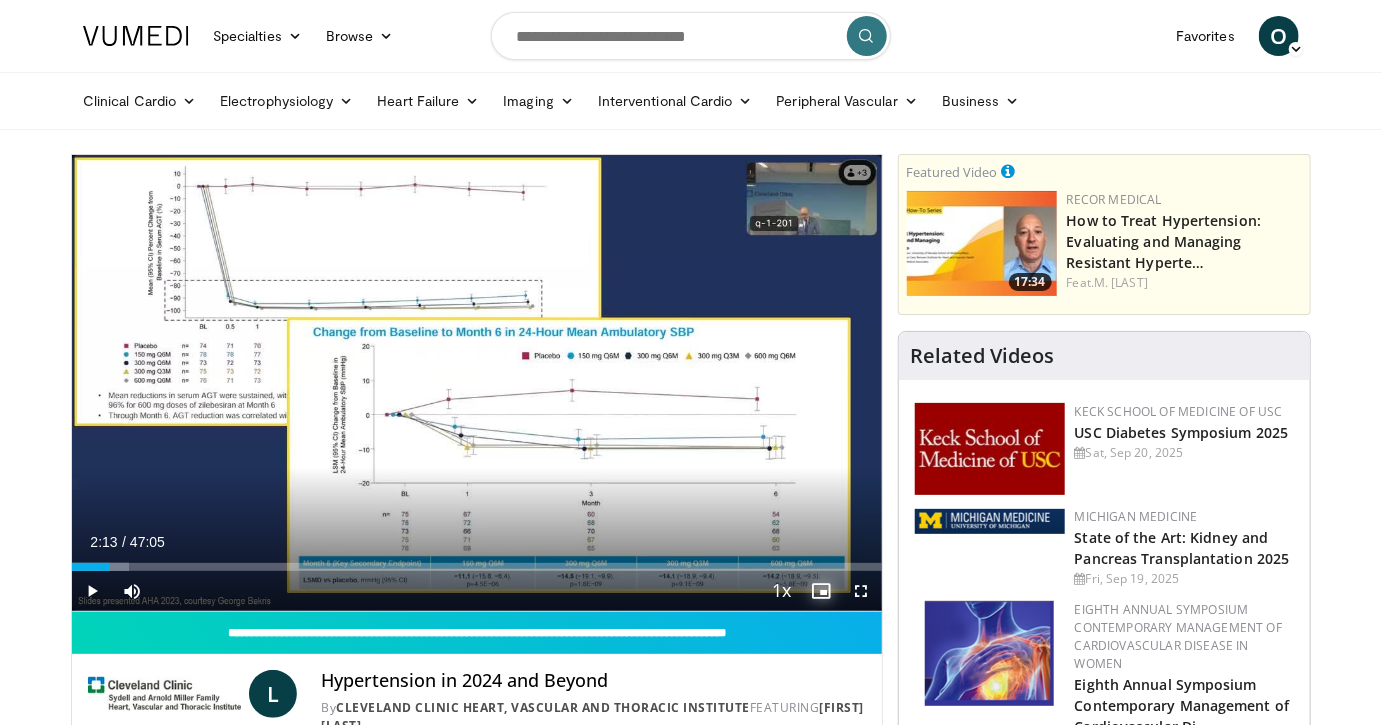 click at bounding box center [822, 591] 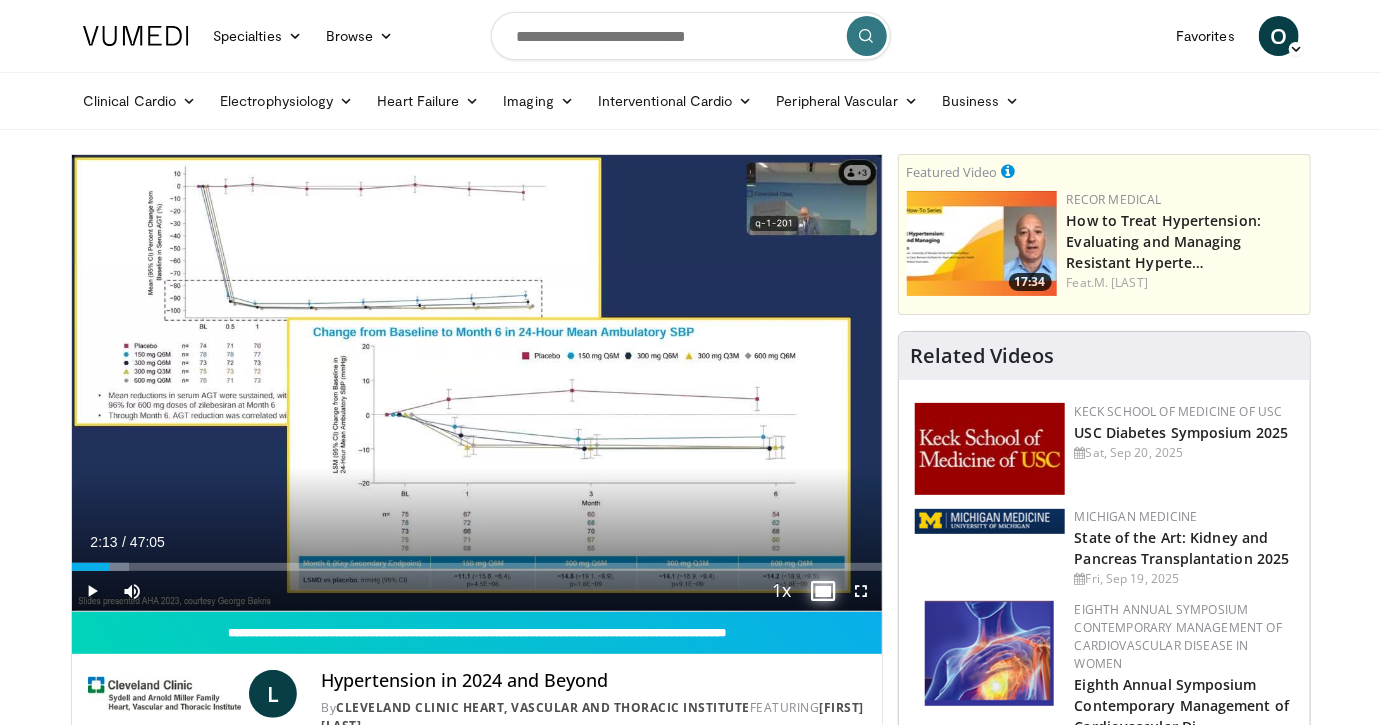 click at bounding box center [822, 591] 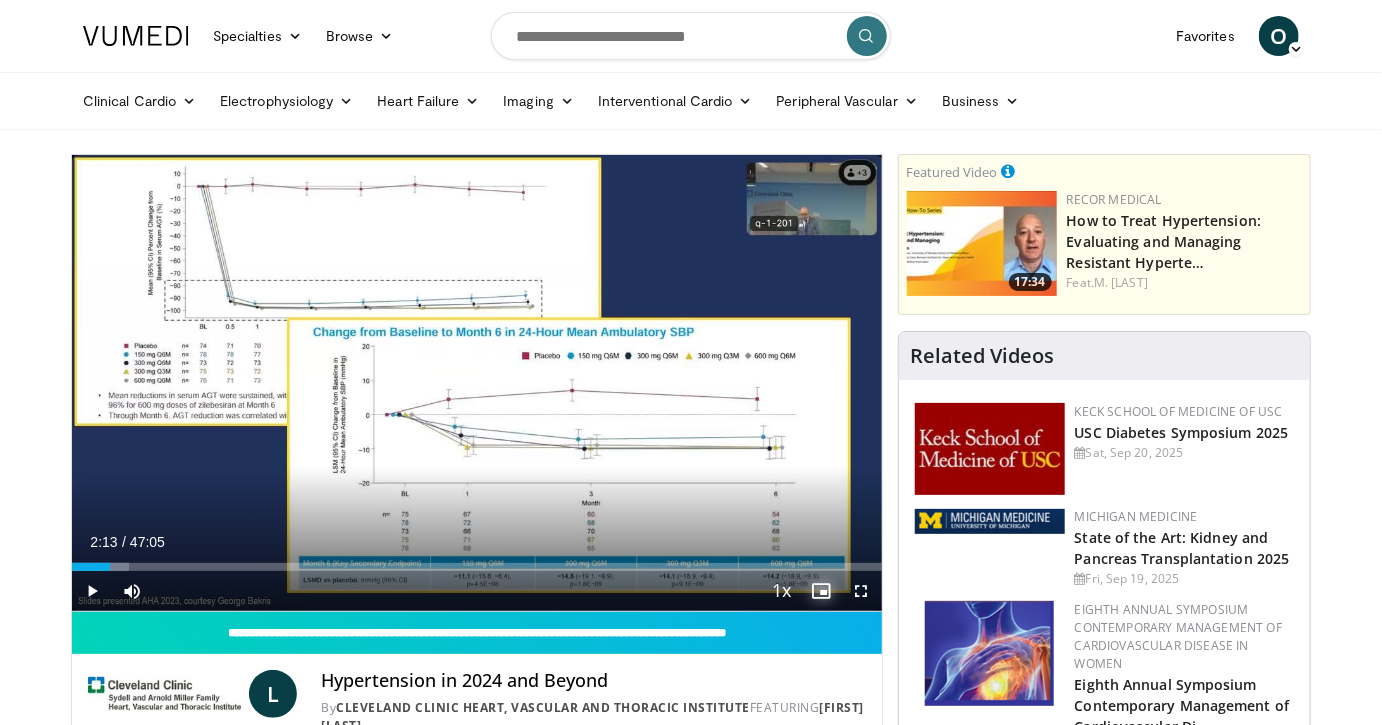 click at bounding box center (822, 591) 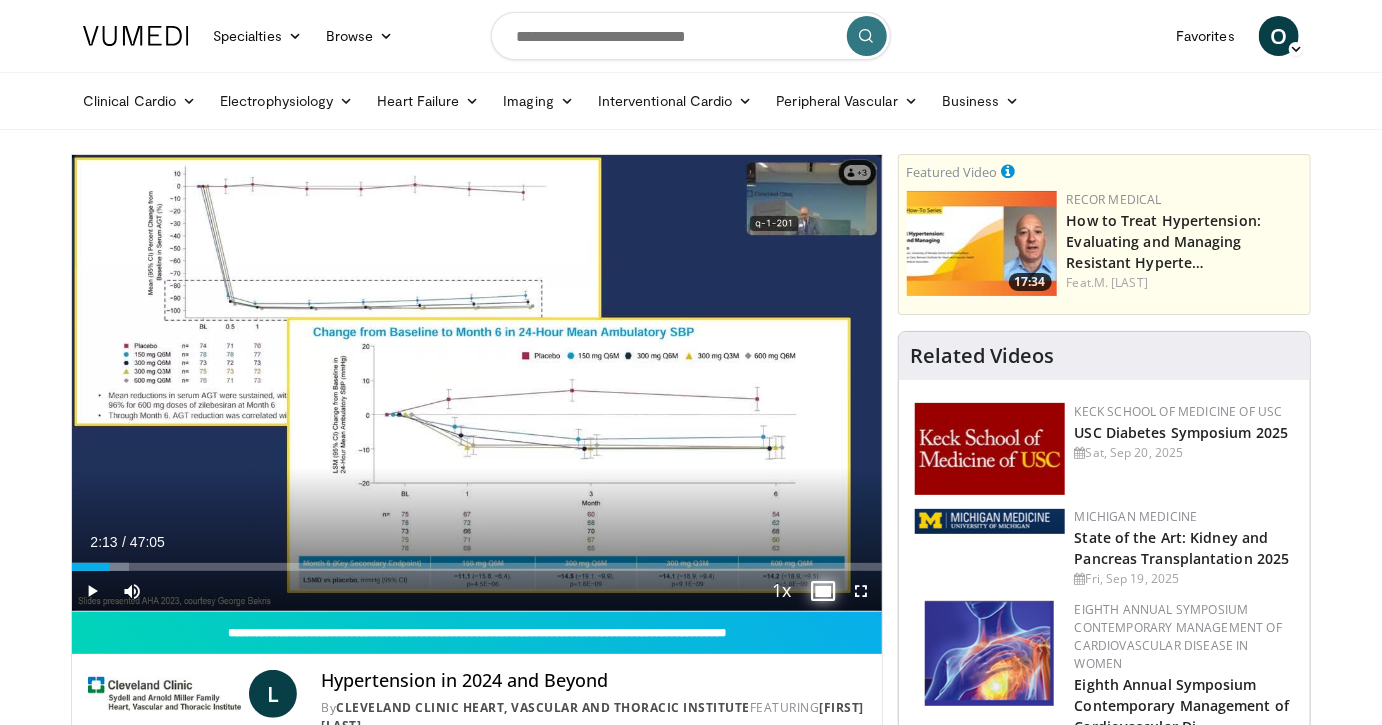 click at bounding box center [822, 591] 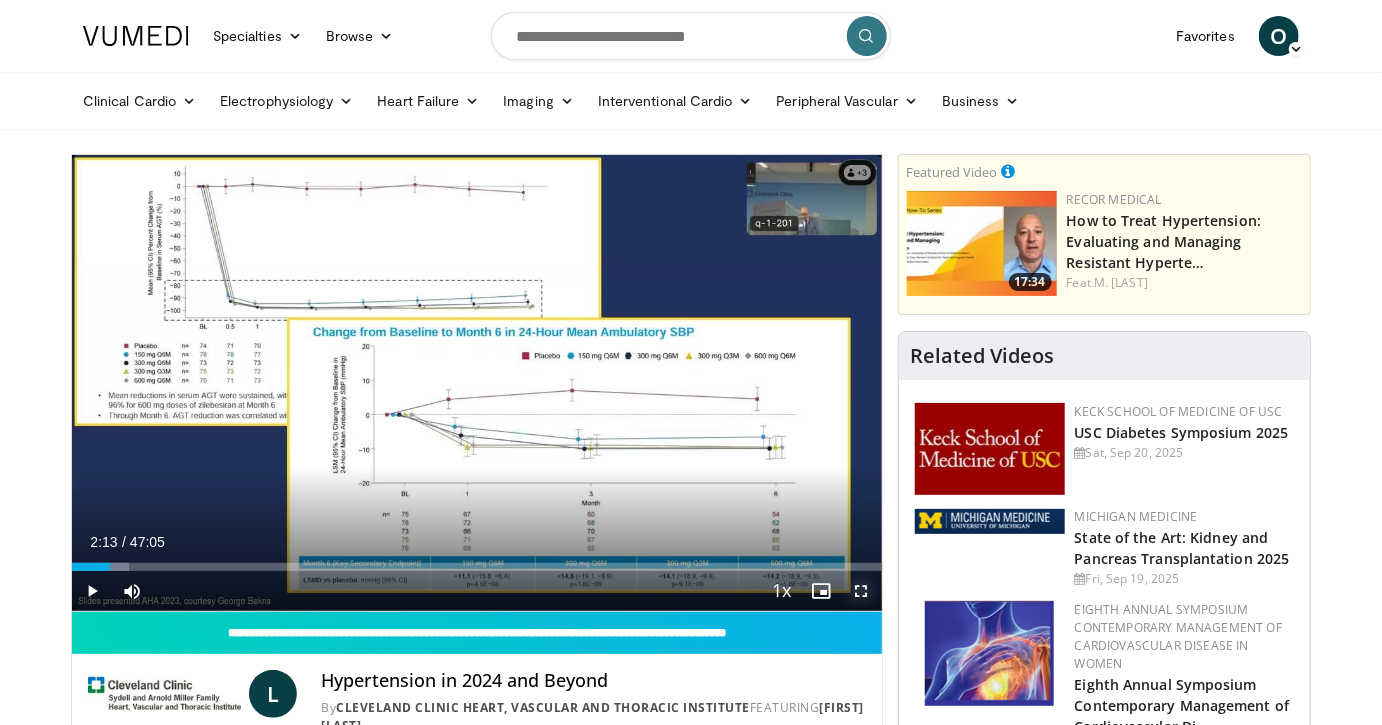 click at bounding box center (862, 591) 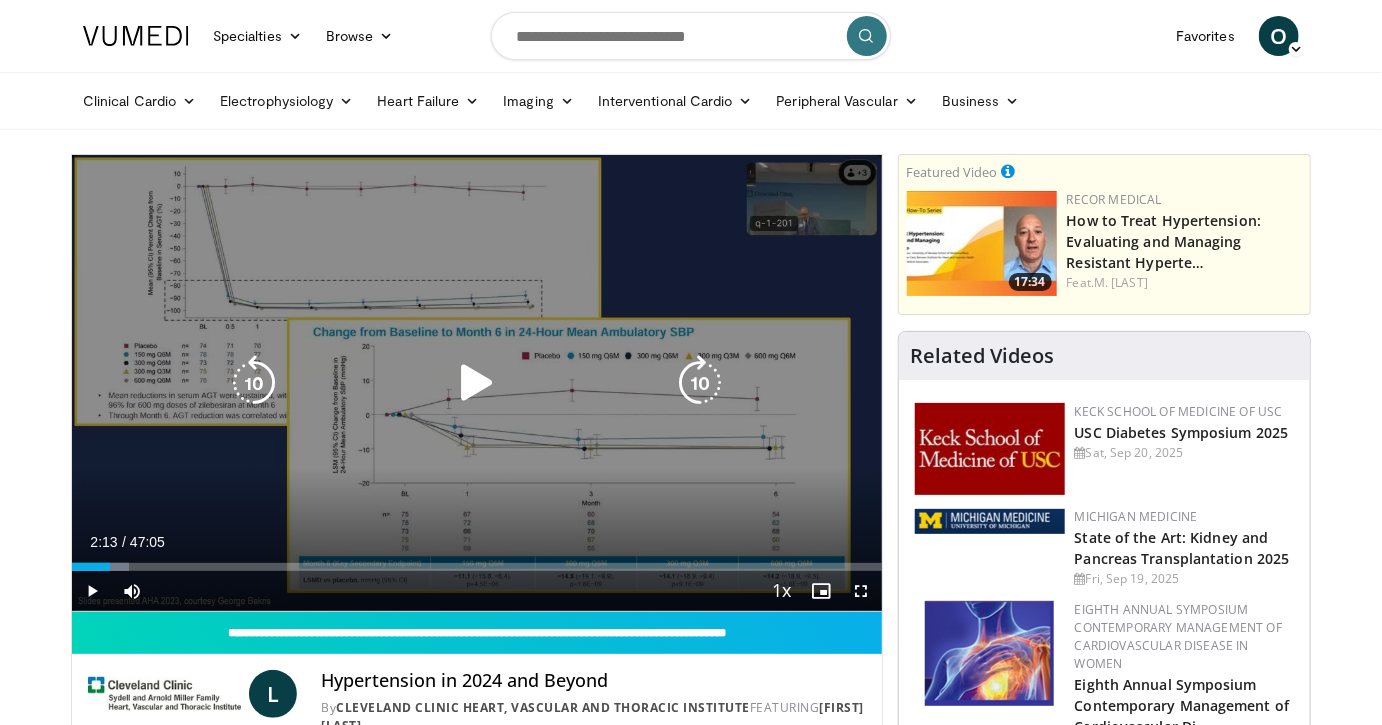 click at bounding box center (477, 383) 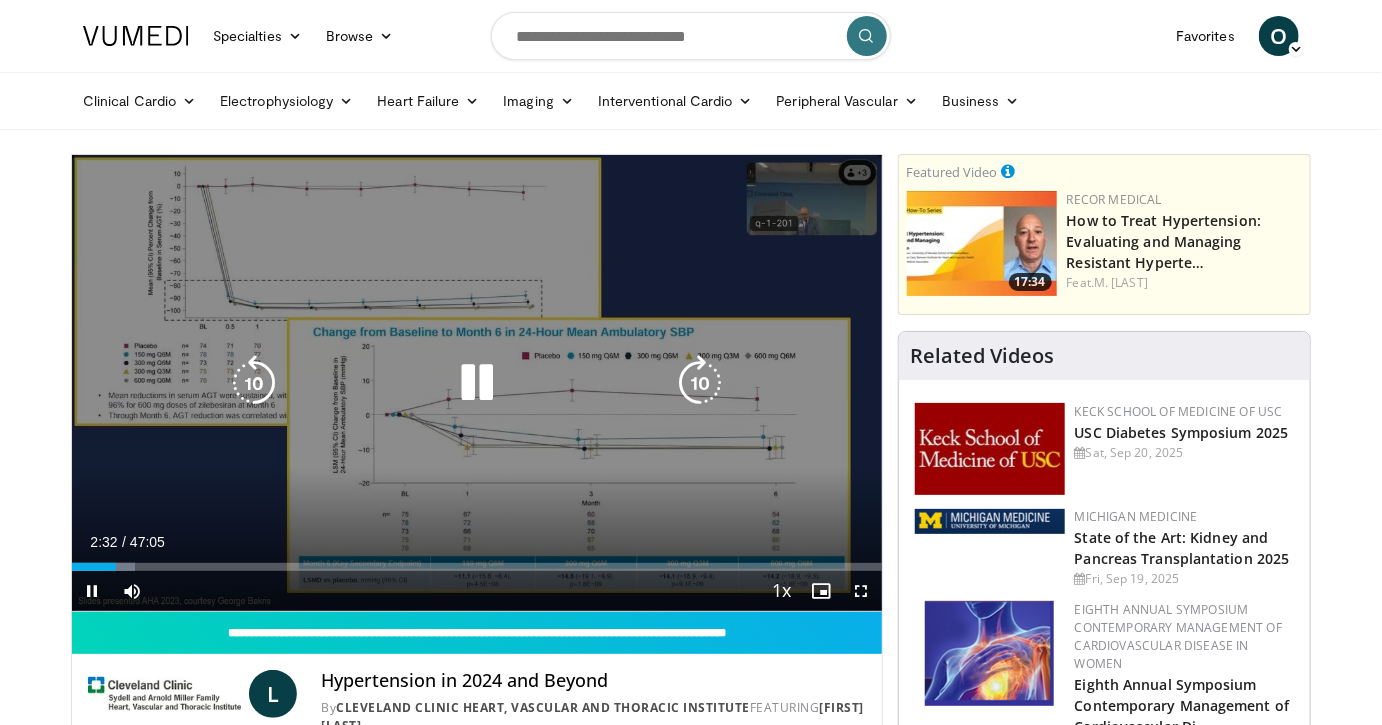 click on "10 seconds
Tap to unmute" at bounding box center [477, 383] 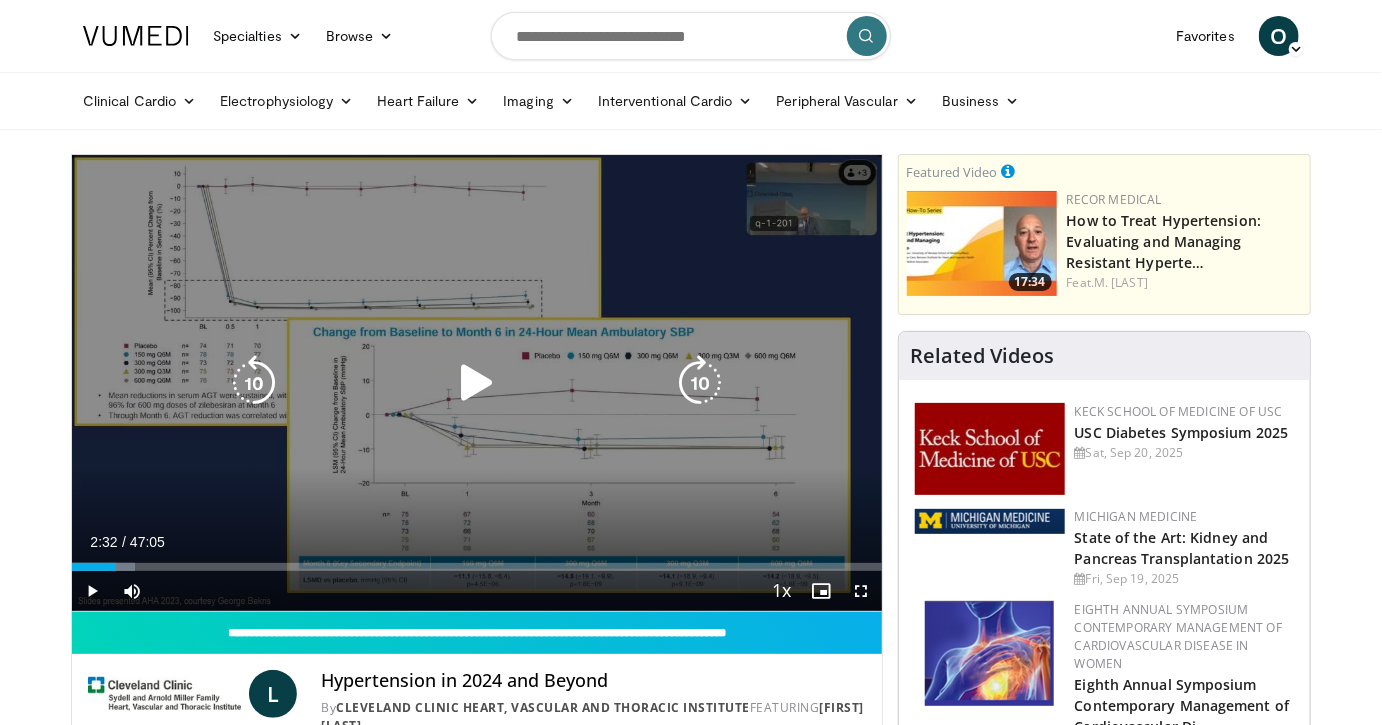 click at bounding box center [477, 383] 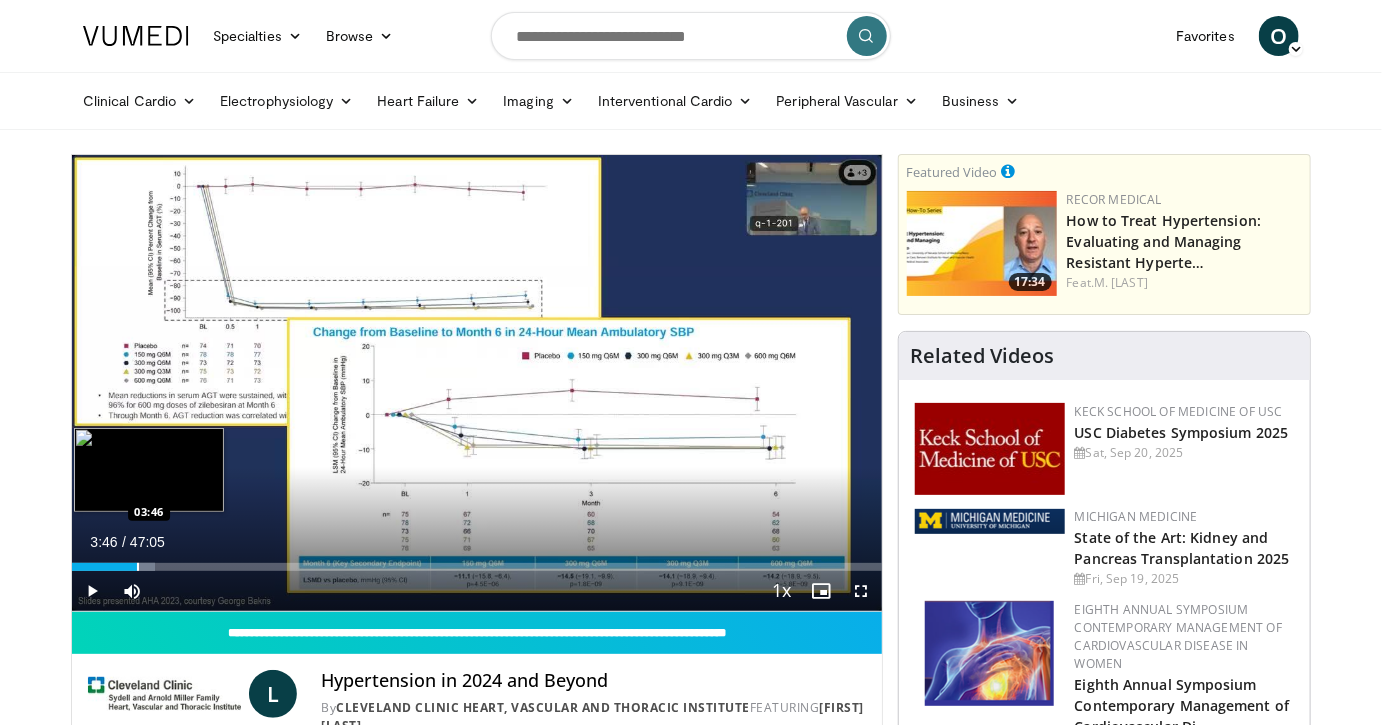 drag, startPoint x: 123, startPoint y: 566, endPoint x: 137, endPoint y: 569, distance: 14.3178215 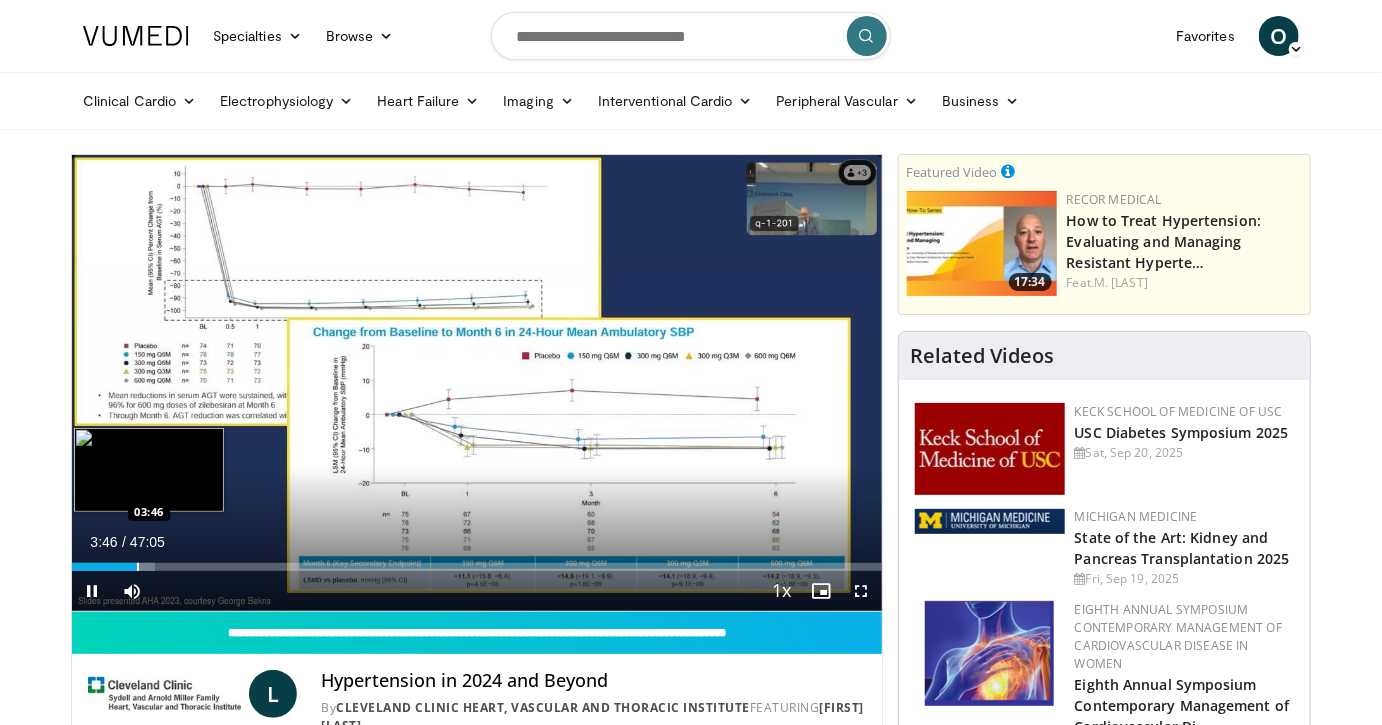 click at bounding box center (138, 567) 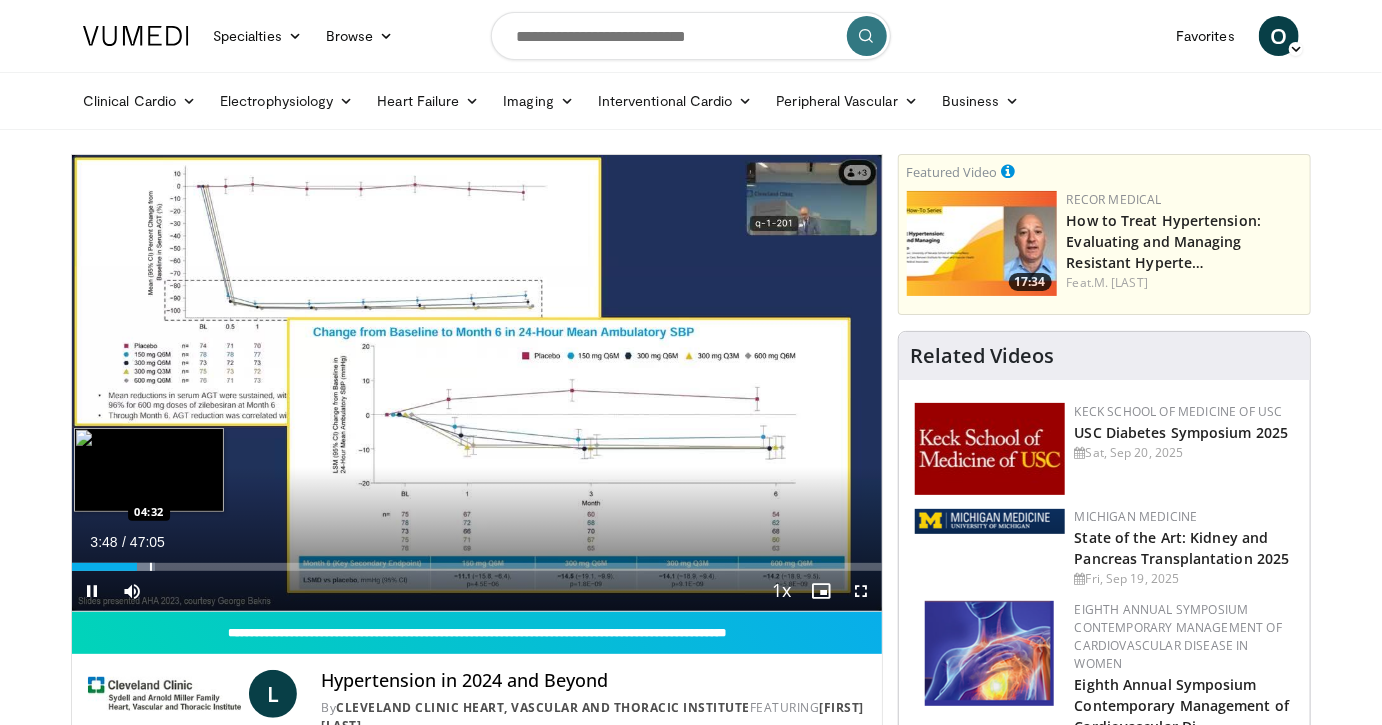 drag, startPoint x: 138, startPoint y: 564, endPoint x: 149, endPoint y: 564, distance: 11 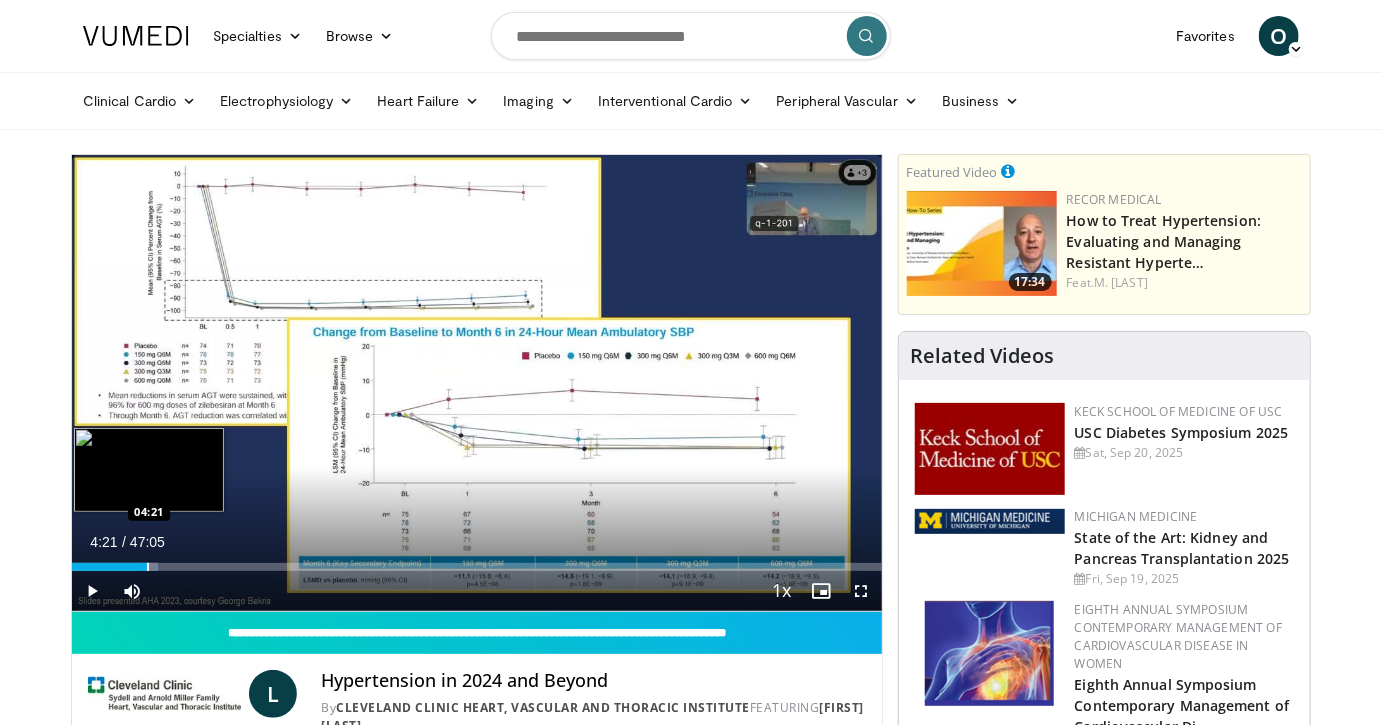 click at bounding box center (148, 567) 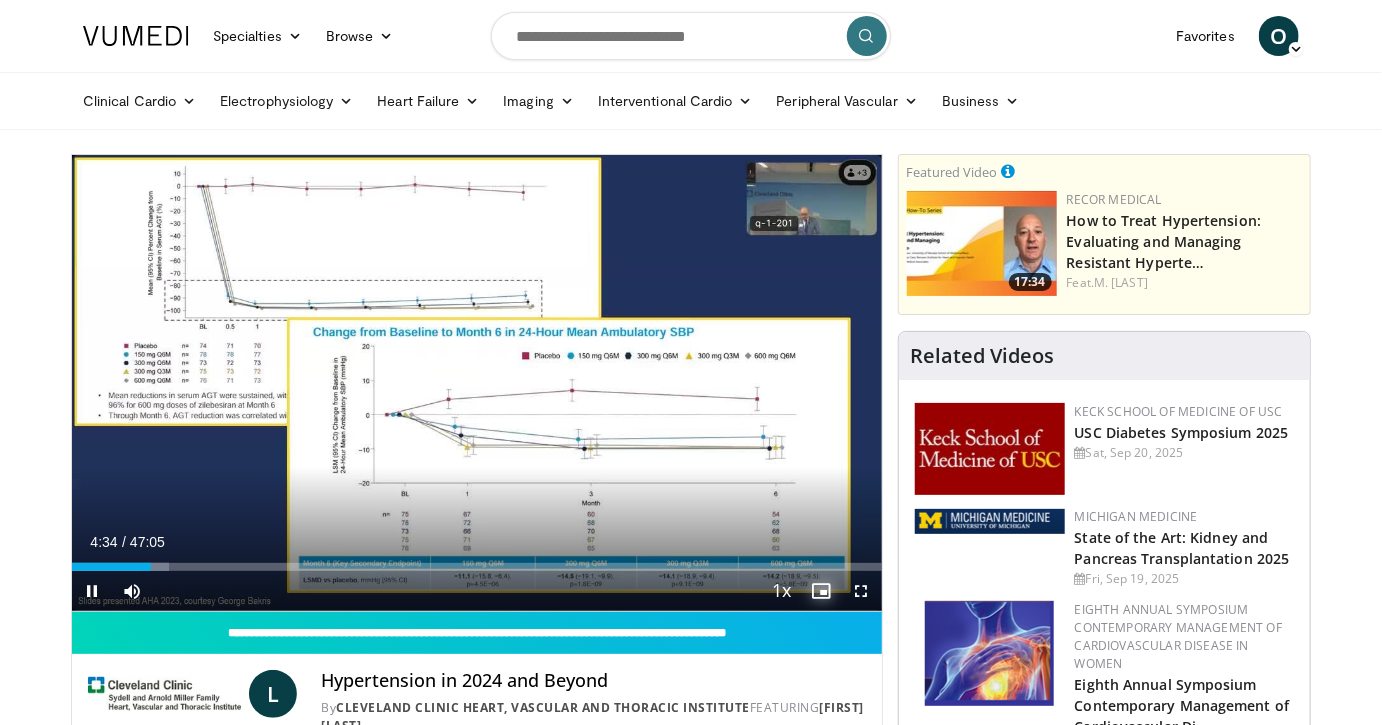 click at bounding box center [822, 591] 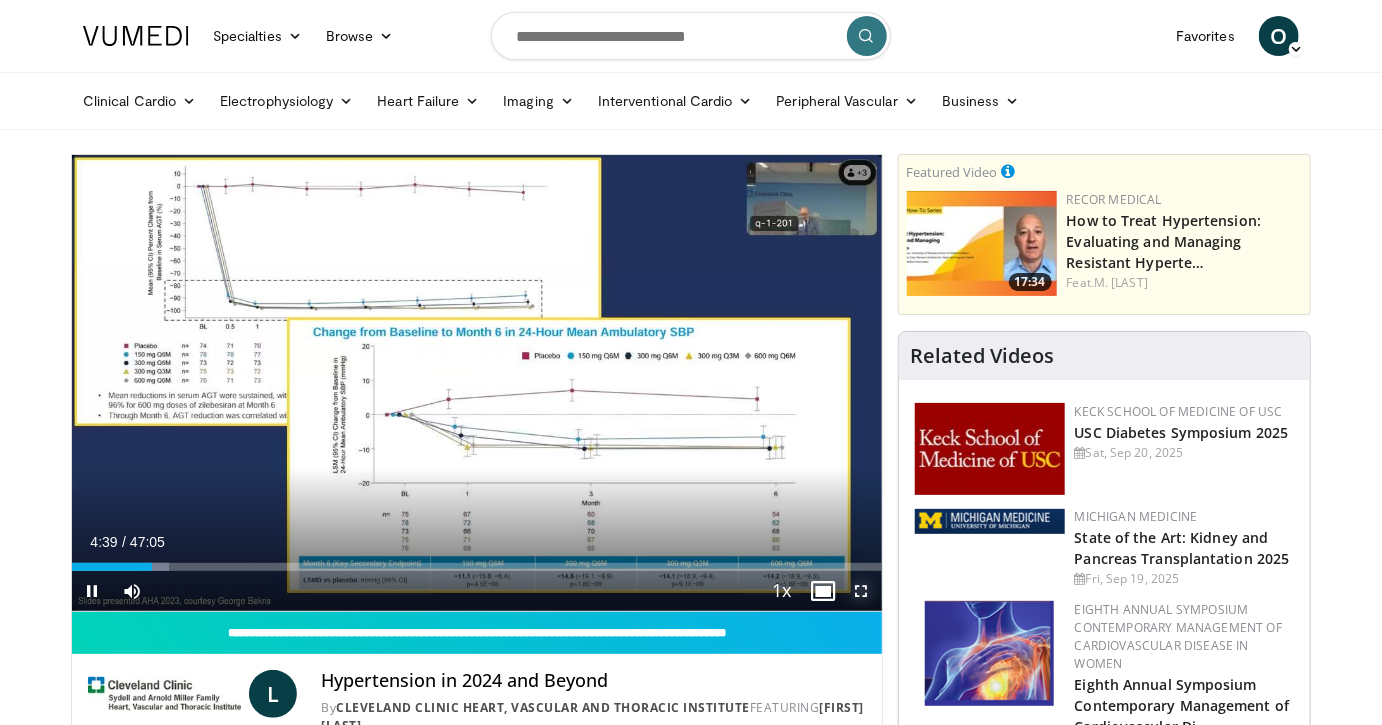click at bounding box center (862, 591) 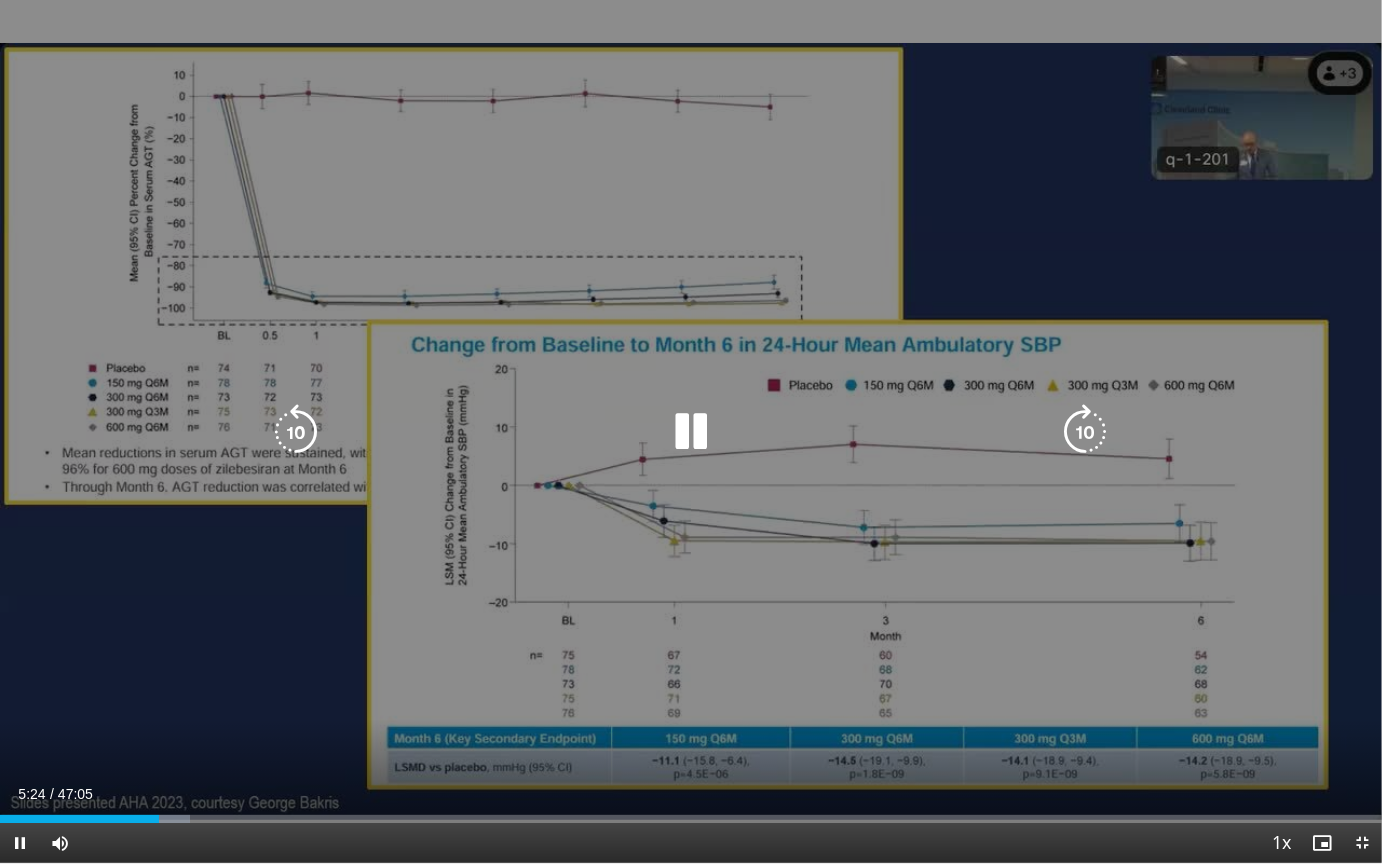 click on "10 seconds
Tap to unmute" at bounding box center (691, 431) 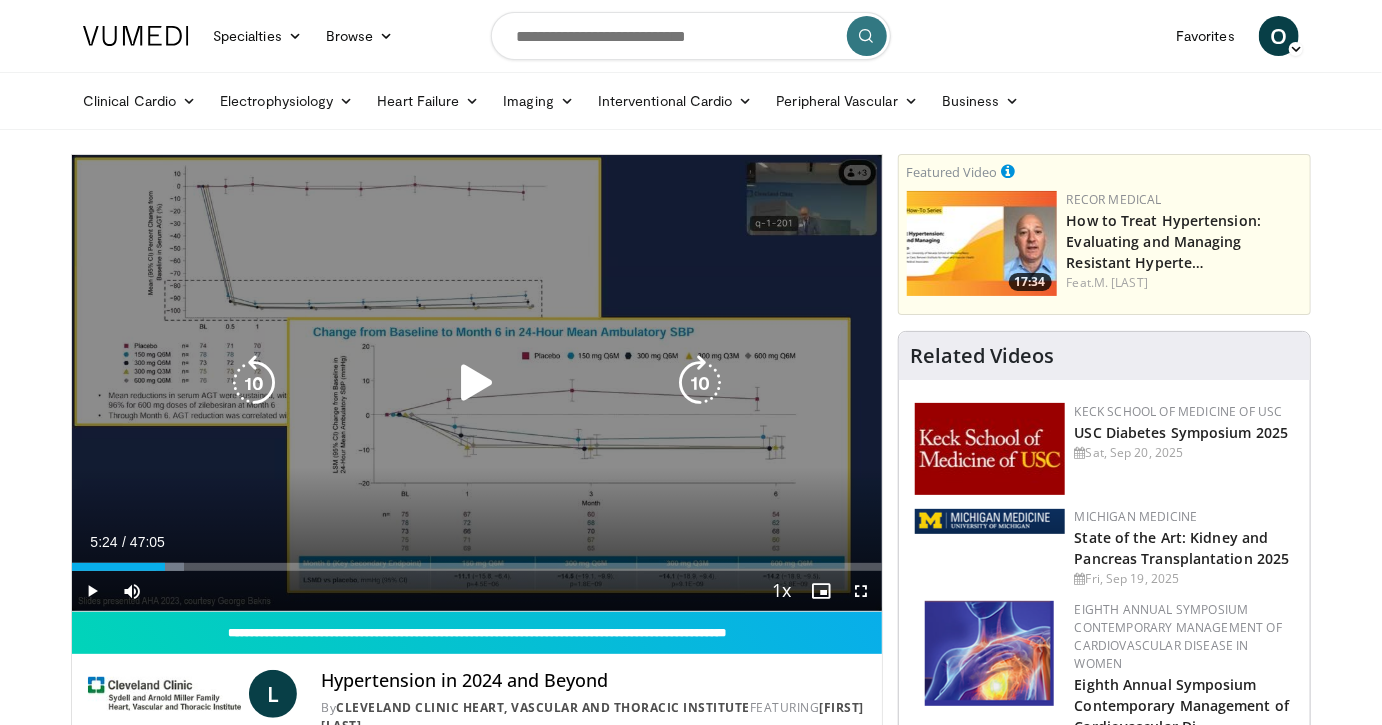 click at bounding box center (477, 383) 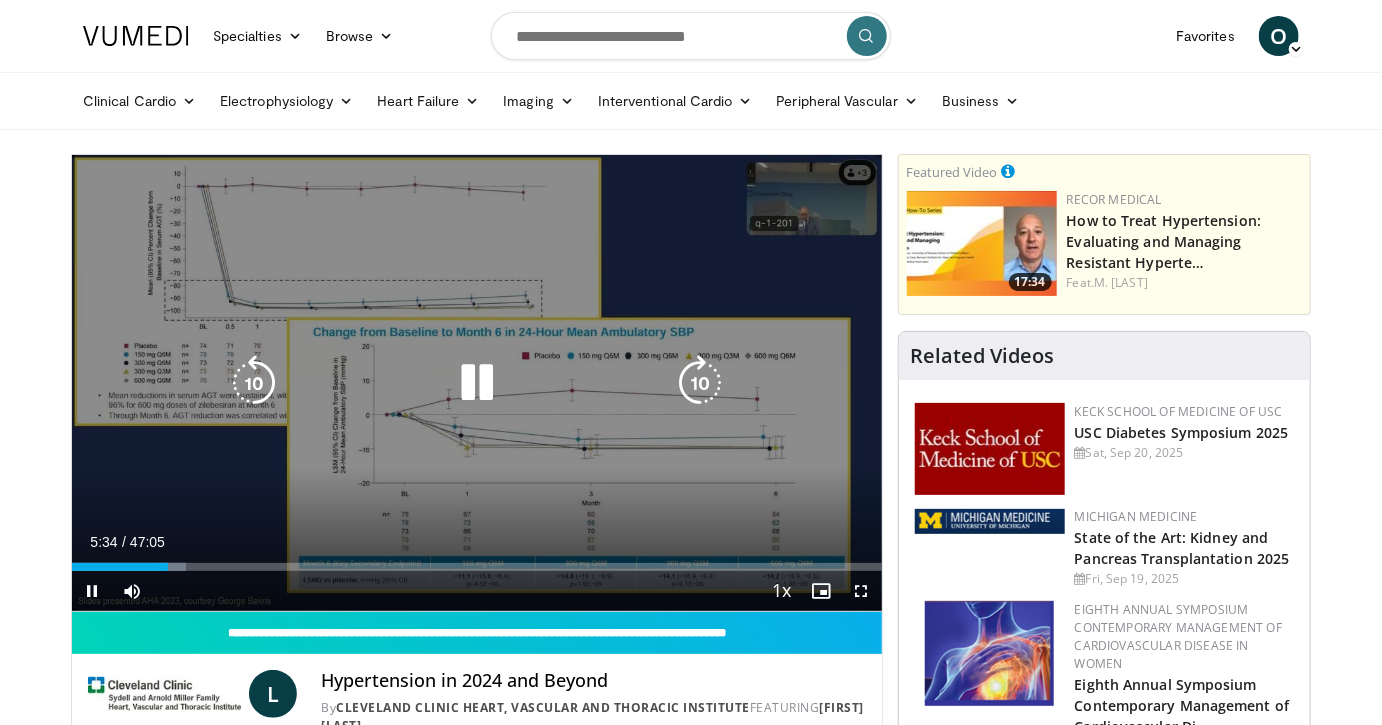 click on "10 seconds
Tap to unmute" at bounding box center (477, 383) 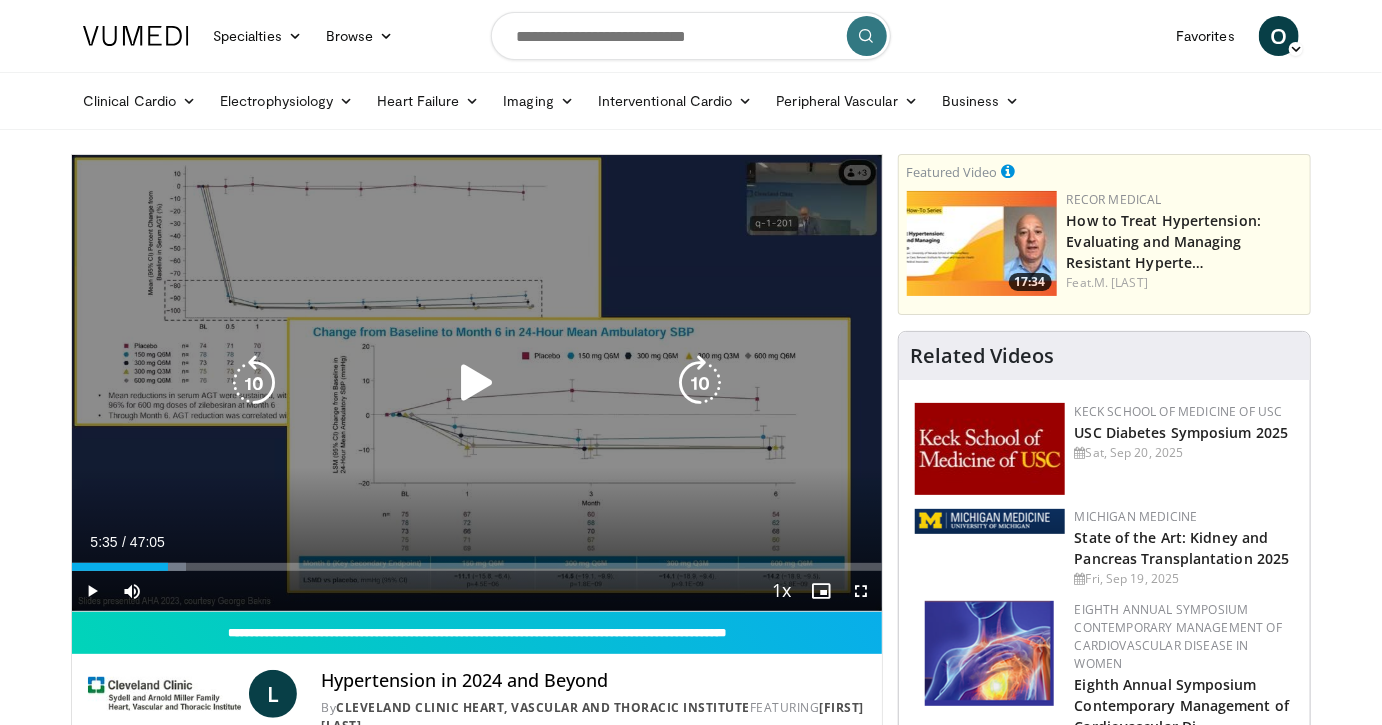 click at bounding box center (477, 383) 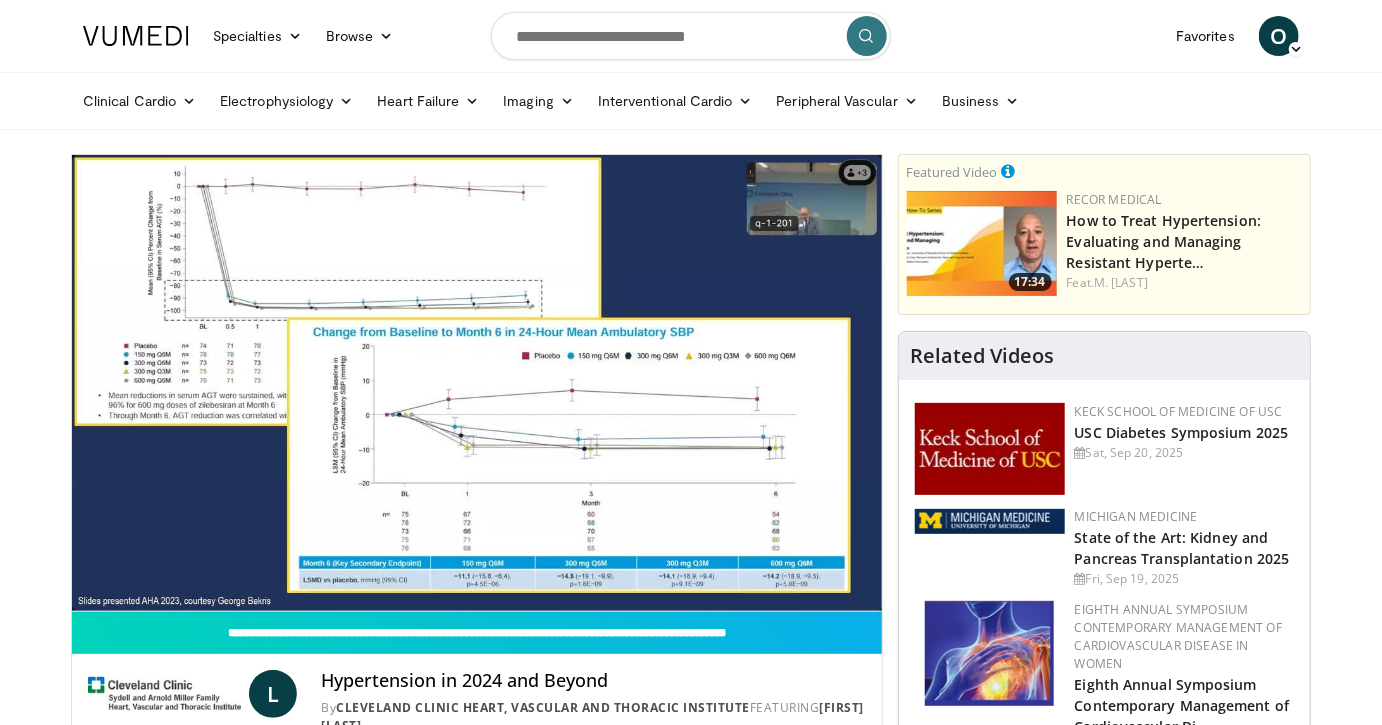 click on "Specialties
Adult & Family Medicine
Allergy, Asthma, Immunology
Anesthesiology
Cardiology
Dental
Dermatology
Endocrinology
Gastroenterology & Hepatology
General Surgery
Hematology & Oncology
Infectious Disease
Nephrology
Neurology
Neurosurgery
Obstetrics & Gynecology
Ophthalmology
Oral Maxillofacial
Orthopaedics
Otolaryngology
Pediatrics
Plastic Surgery
Podiatry
Psychiatry
Pulmonology
Radiation Oncology
Radiology
Rheumatology
Urology" at bounding box center [691, 1968] 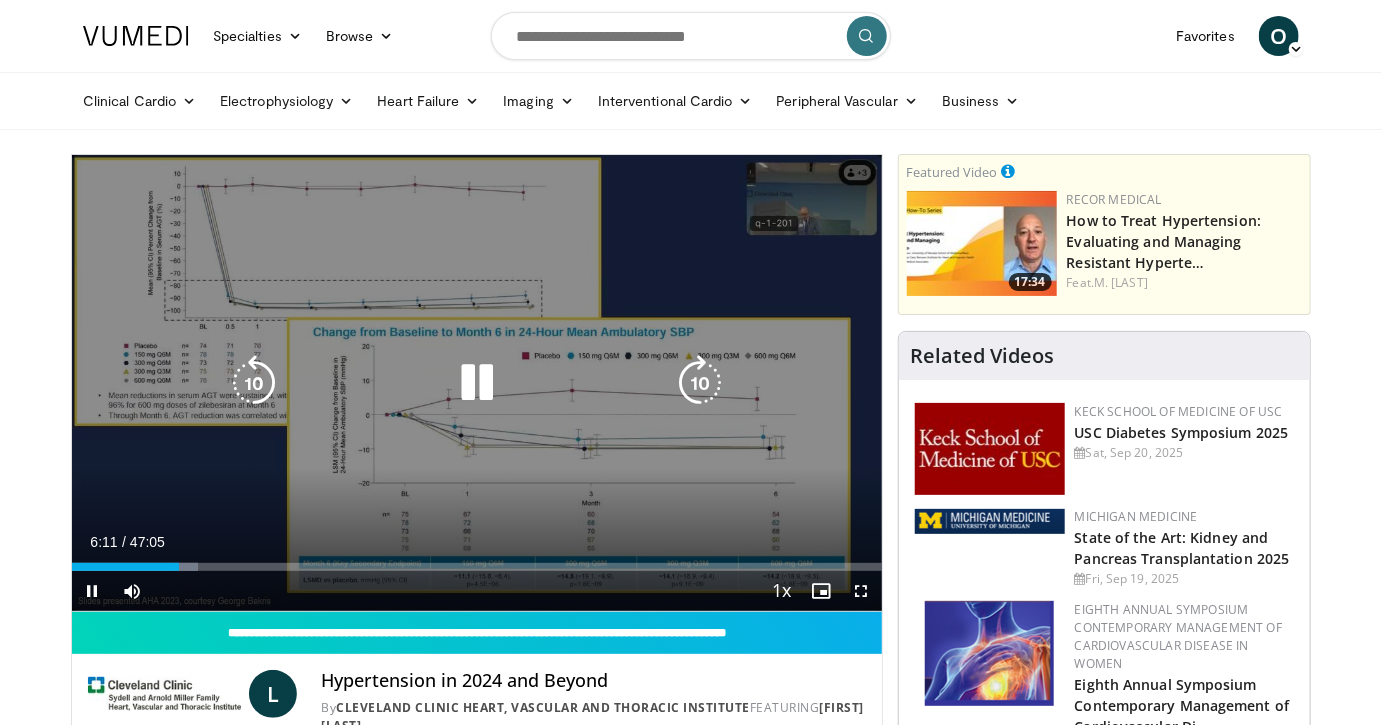 click on "10 seconds
Tap to unmute" at bounding box center (477, 383) 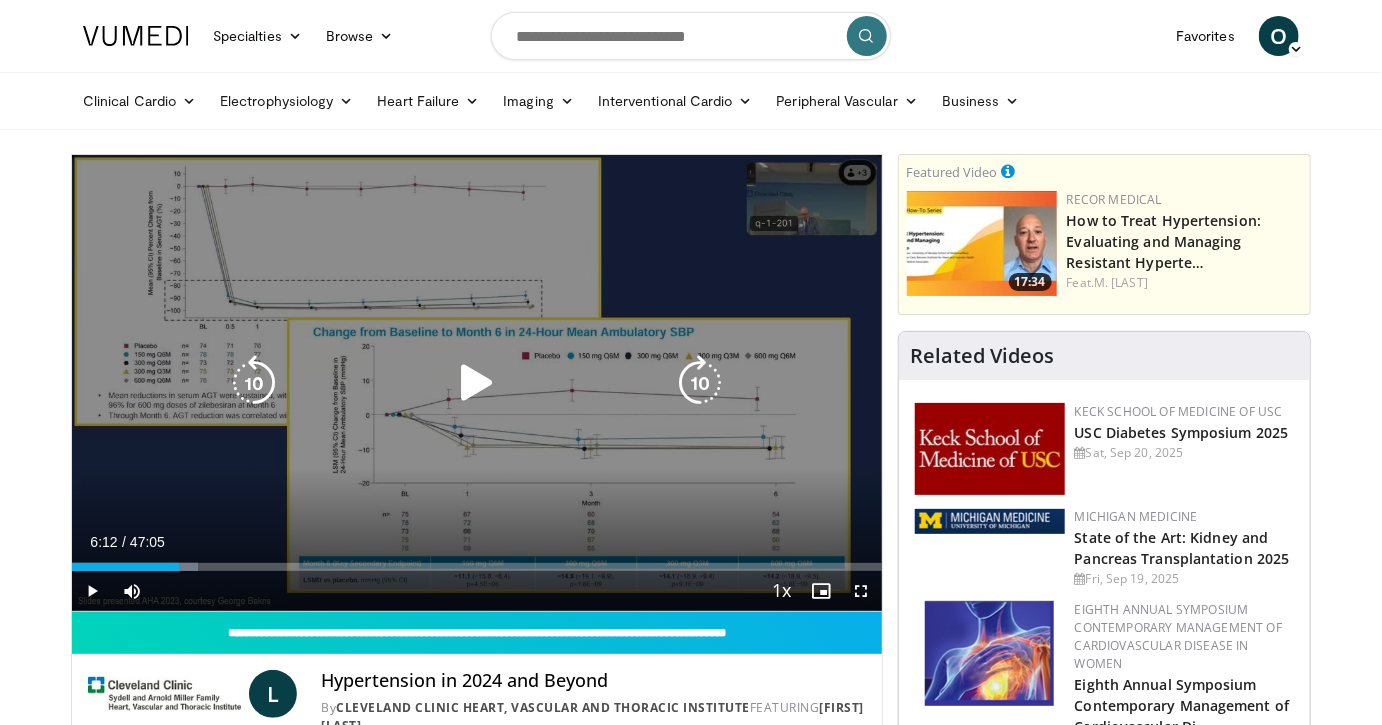 click at bounding box center [477, 383] 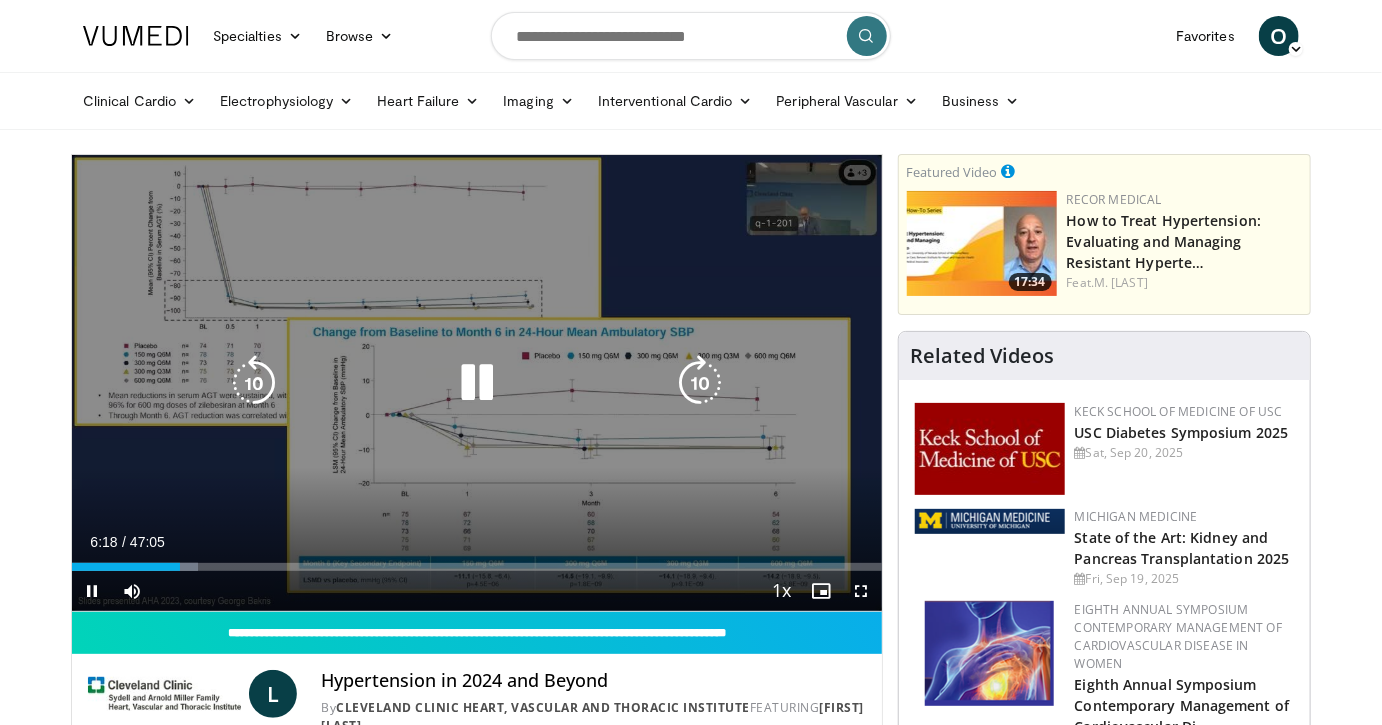 click on "10 seconds
Tap to unmute" at bounding box center (477, 383) 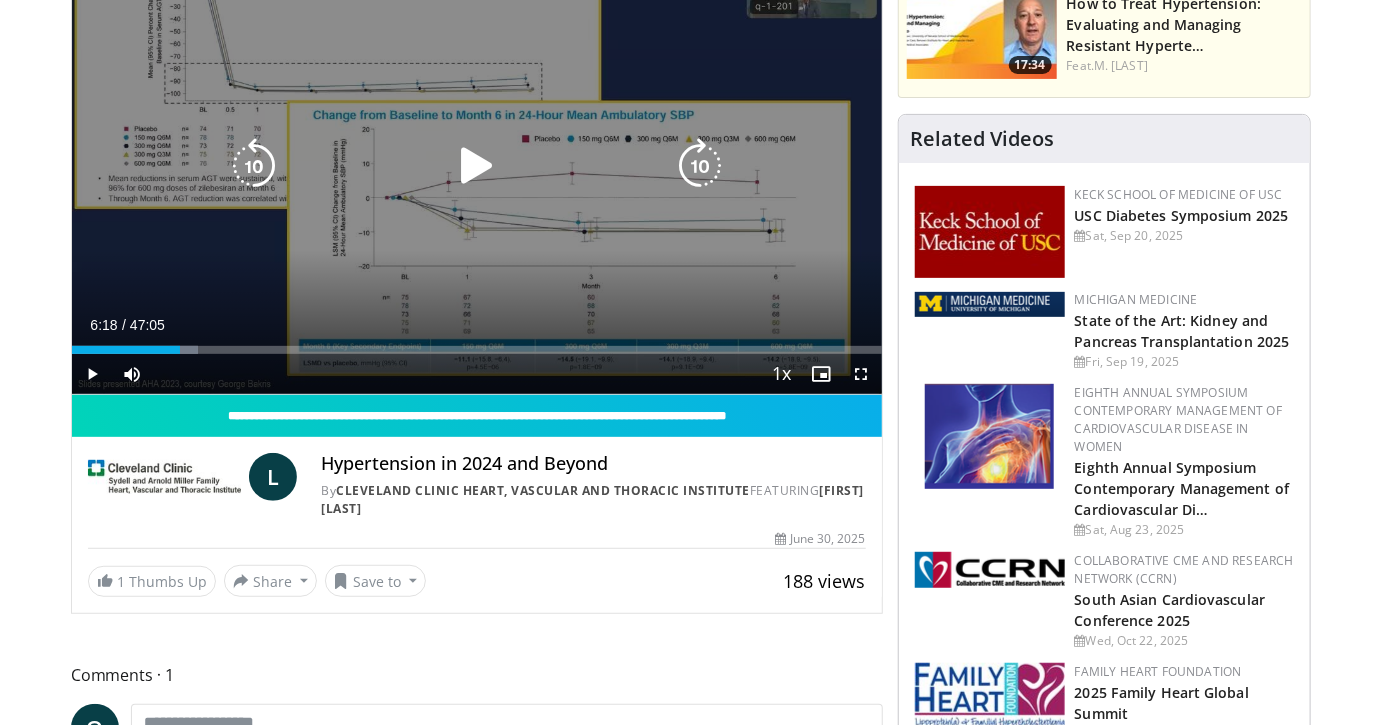 scroll, scrollTop: 0, scrollLeft: 0, axis: both 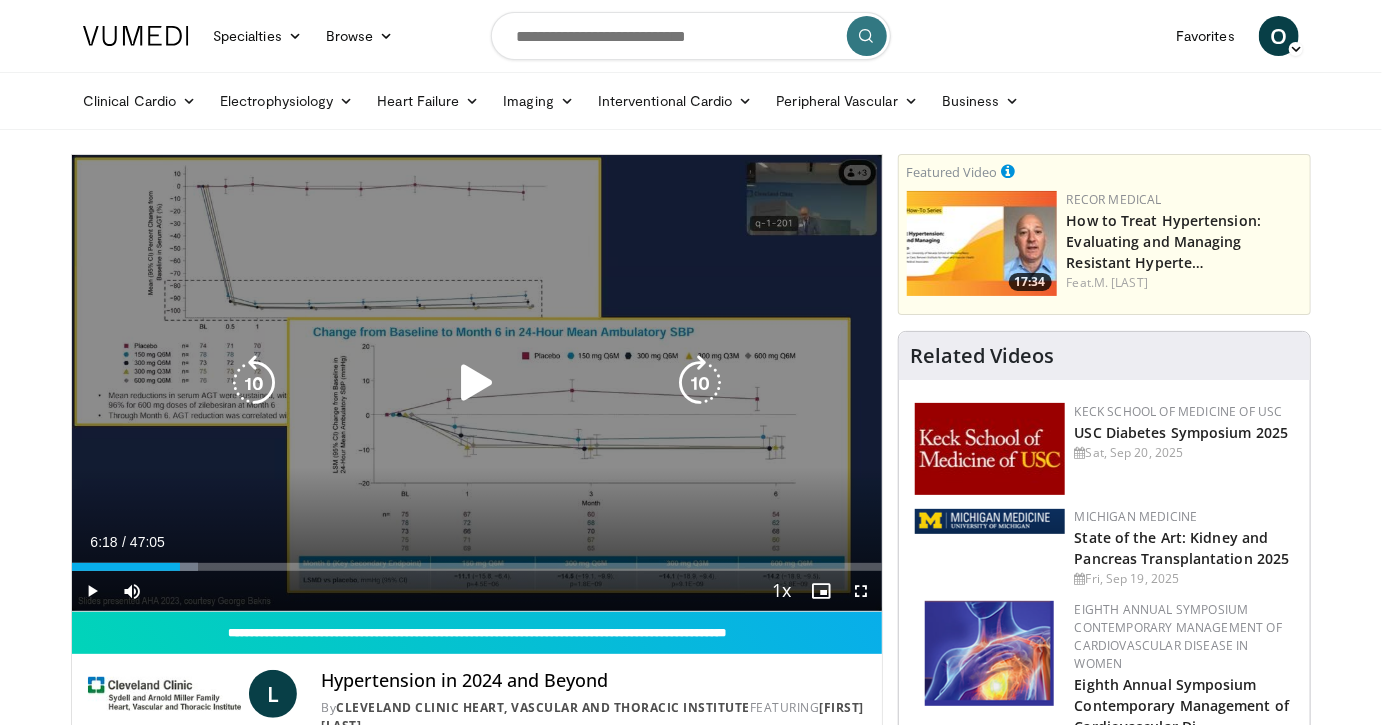 click at bounding box center (477, 383) 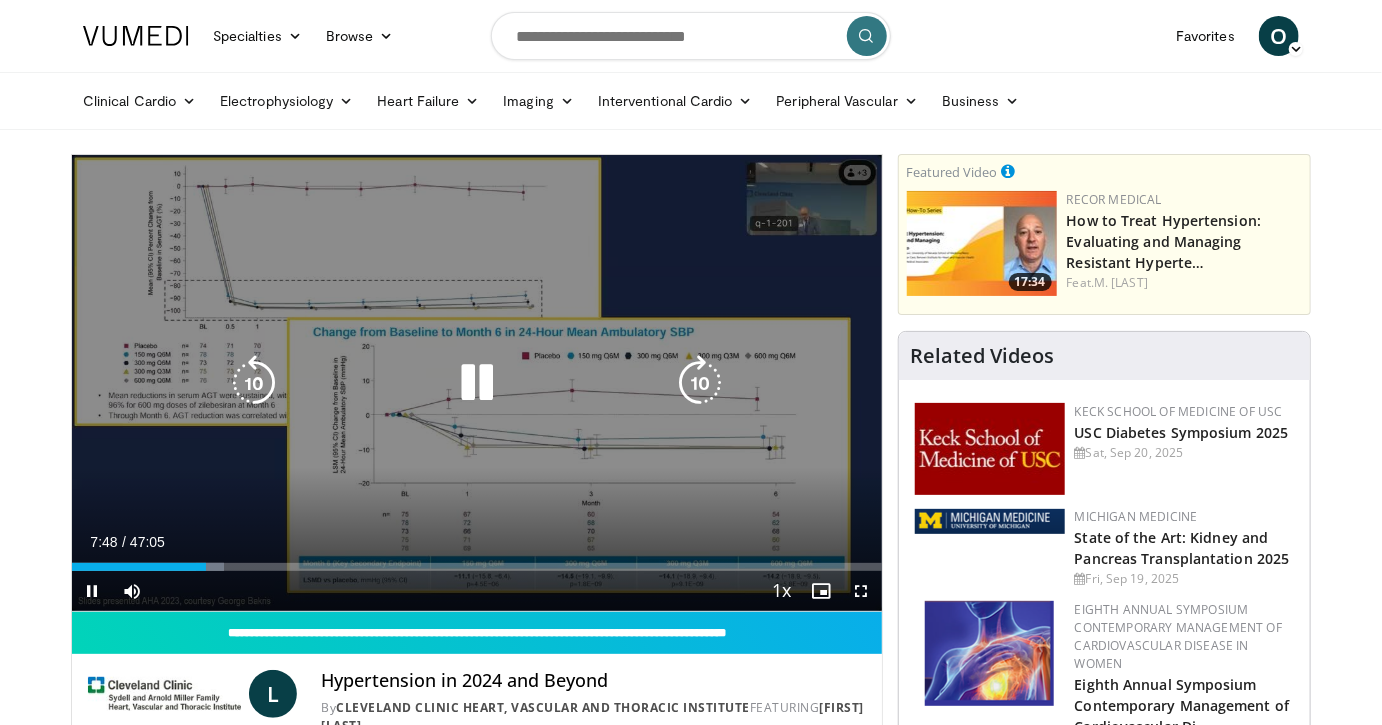 click on "10 seconds
Tap to unmute" at bounding box center (477, 383) 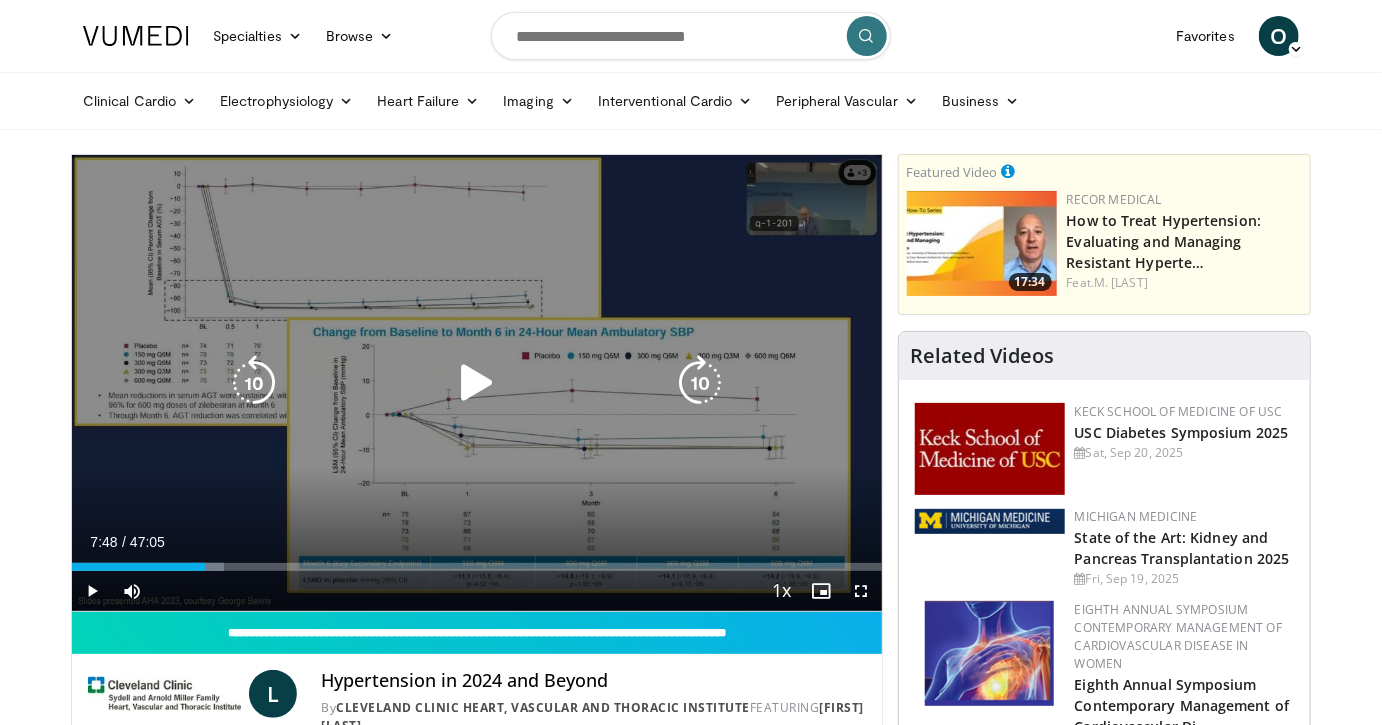 click at bounding box center [477, 383] 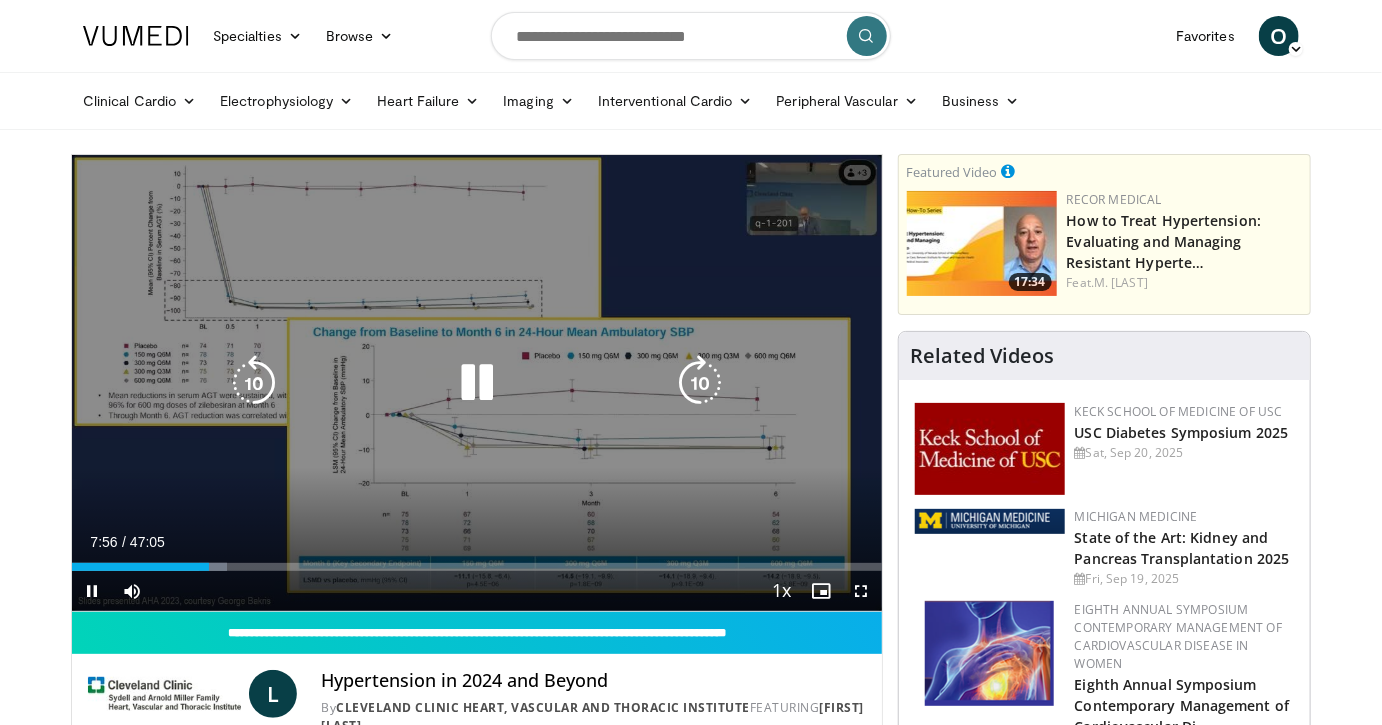 click on "10 seconds
Tap to unmute" at bounding box center (477, 383) 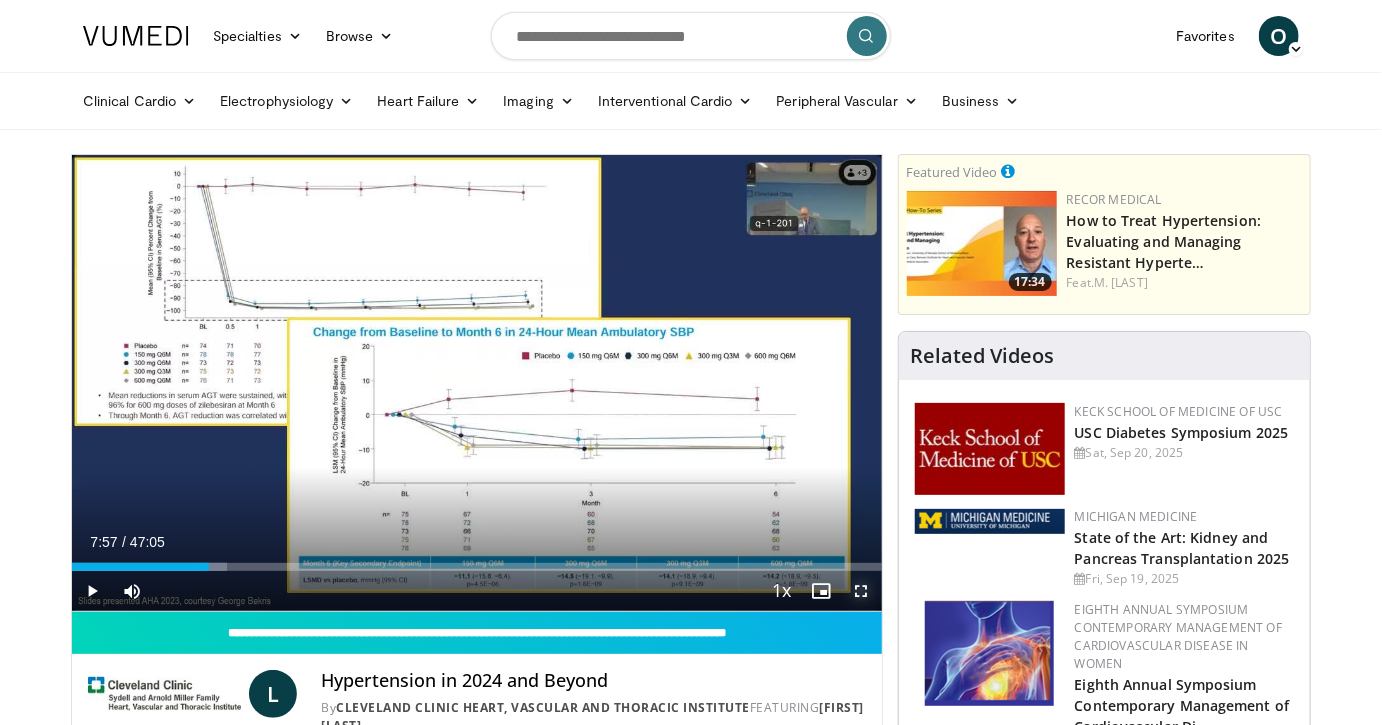 click at bounding box center (862, 591) 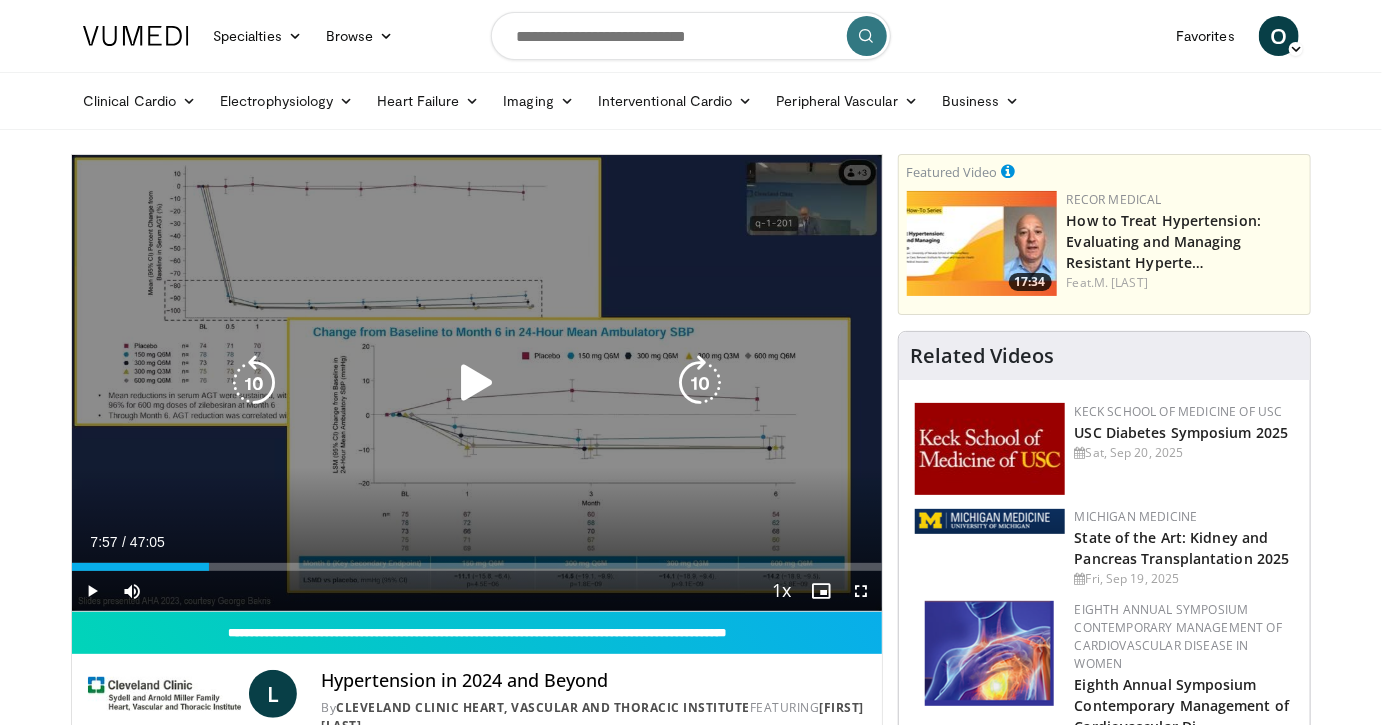click at bounding box center [477, 383] 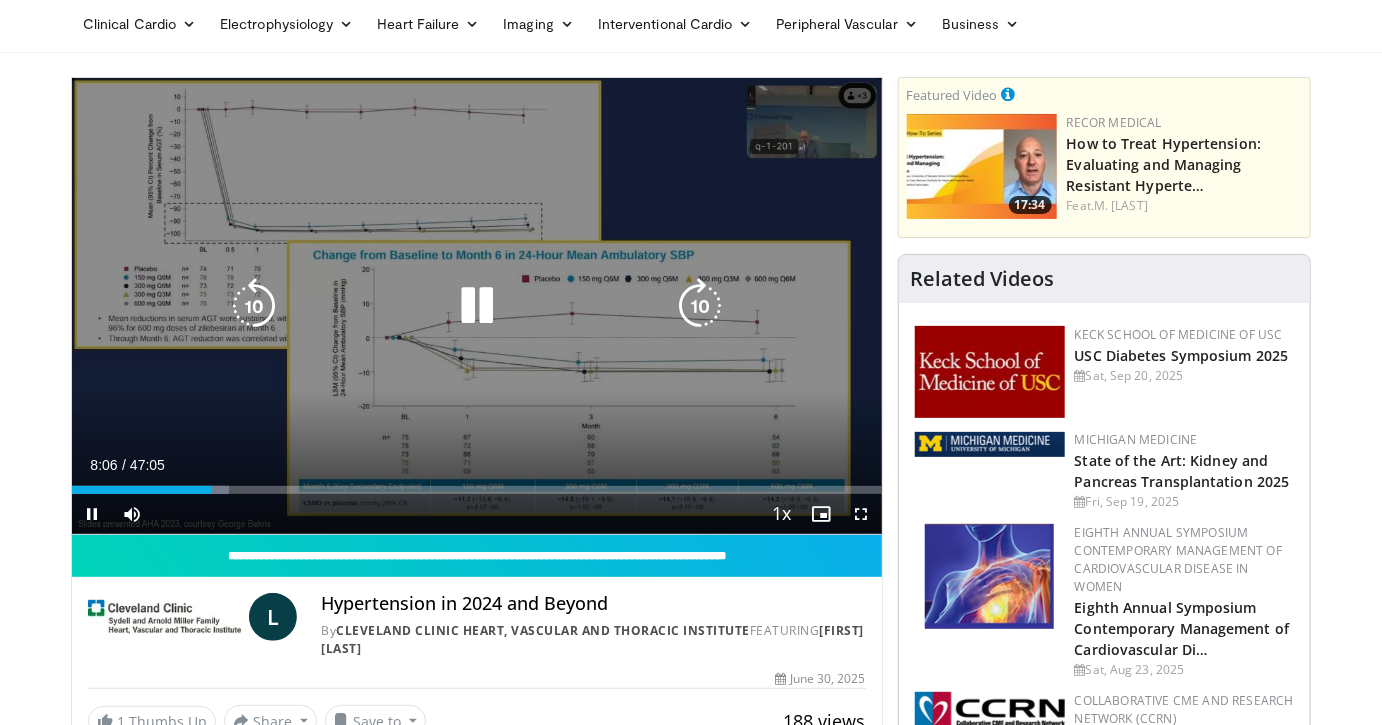 scroll, scrollTop: 68, scrollLeft: 0, axis: vertical 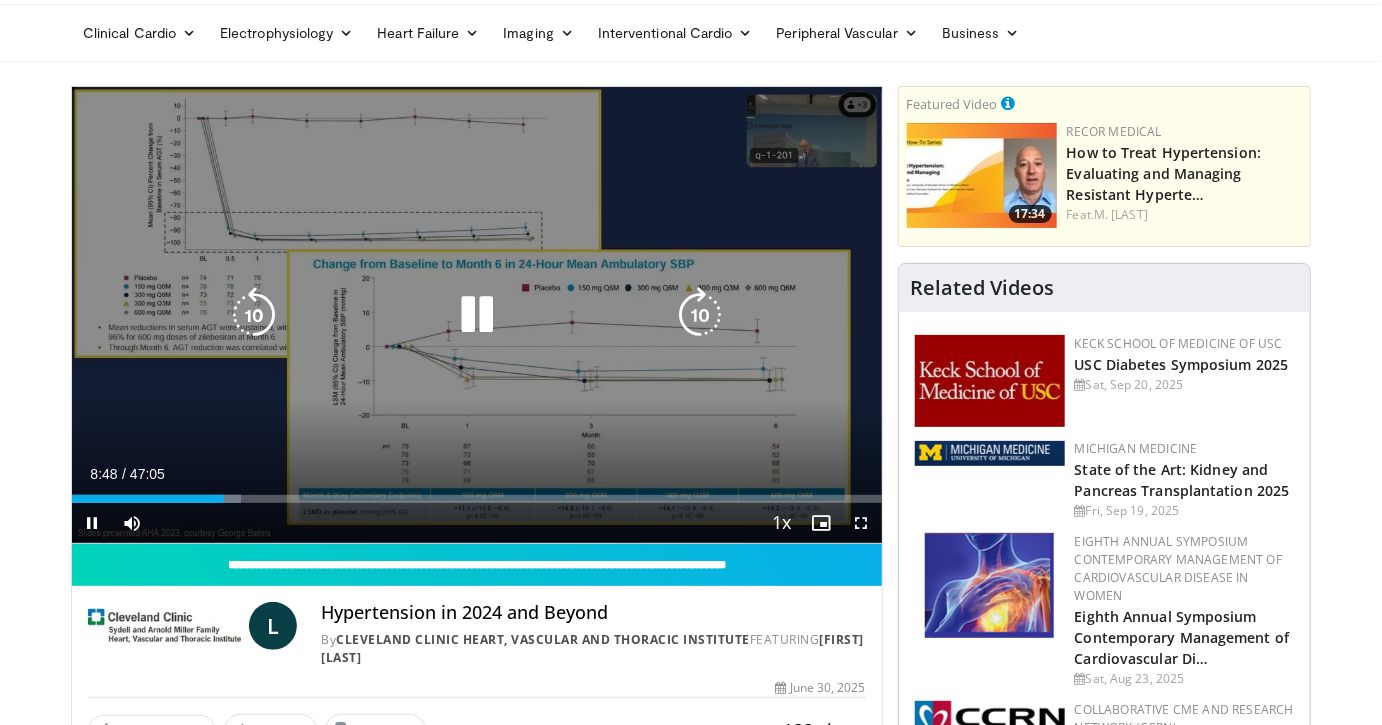 click at bounding box center (254, 315) 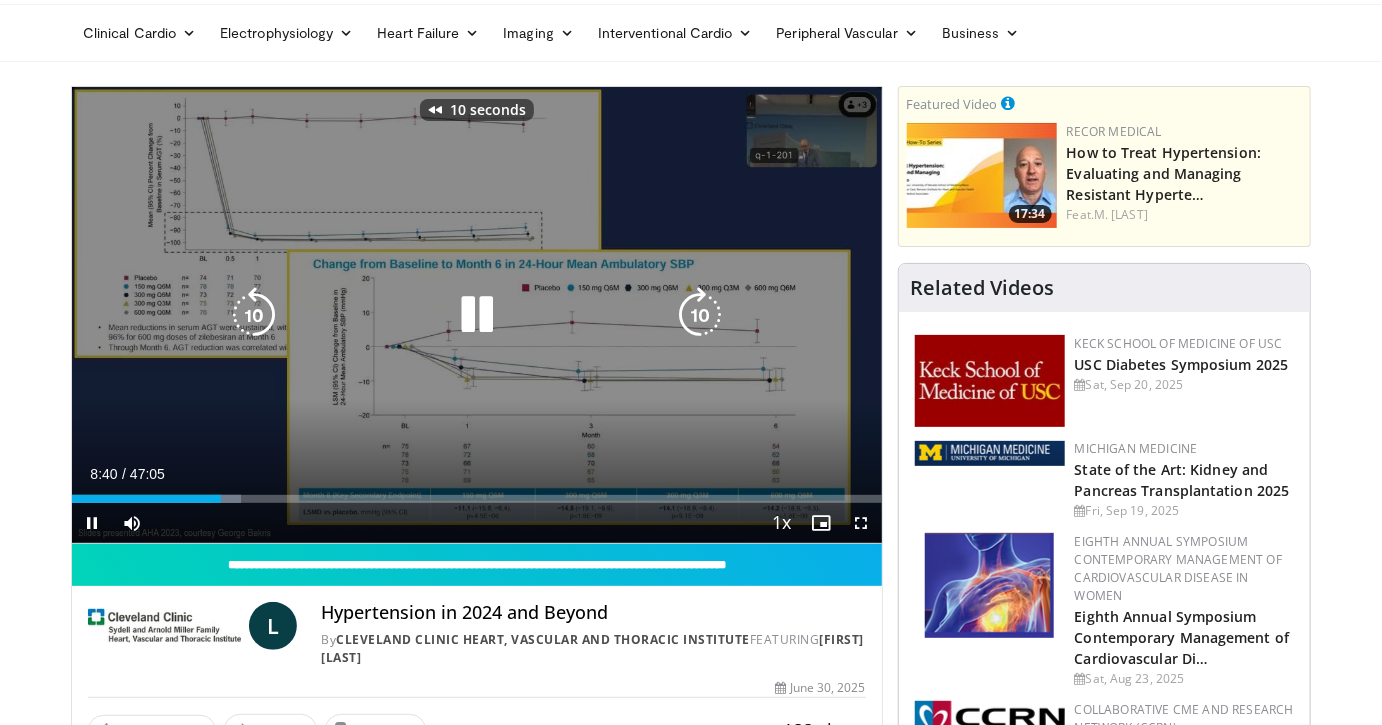 click on "10 seconds
Tap to unmute" at bounding box center [477, 315] 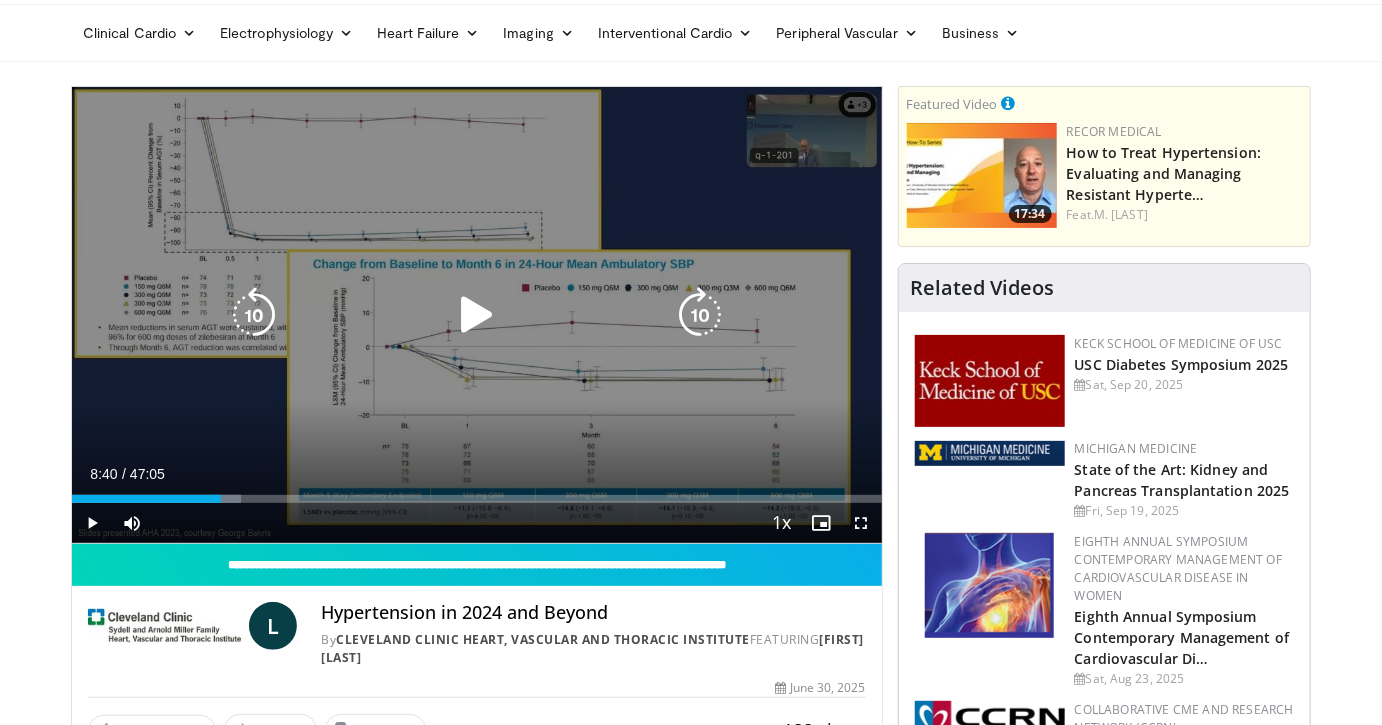 click at bounding box center (477, 315) 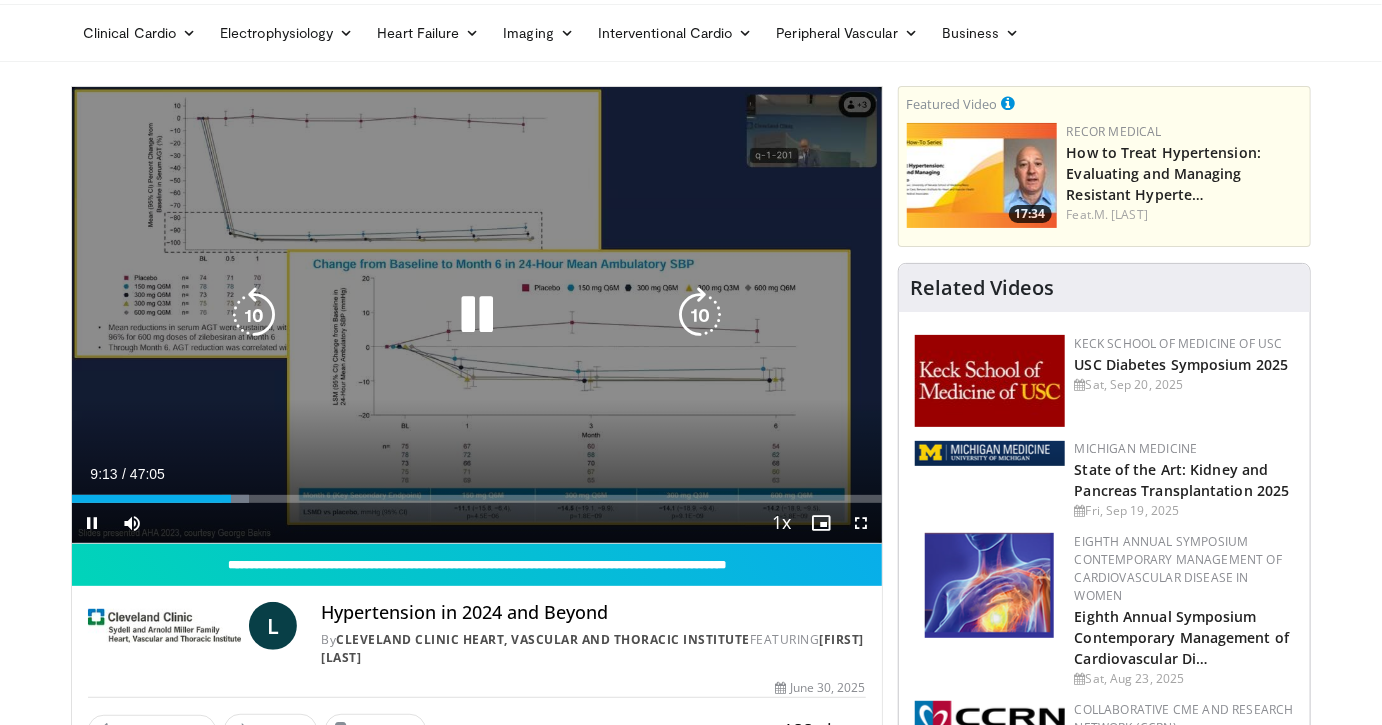 click at bounding box center [477, 315] 